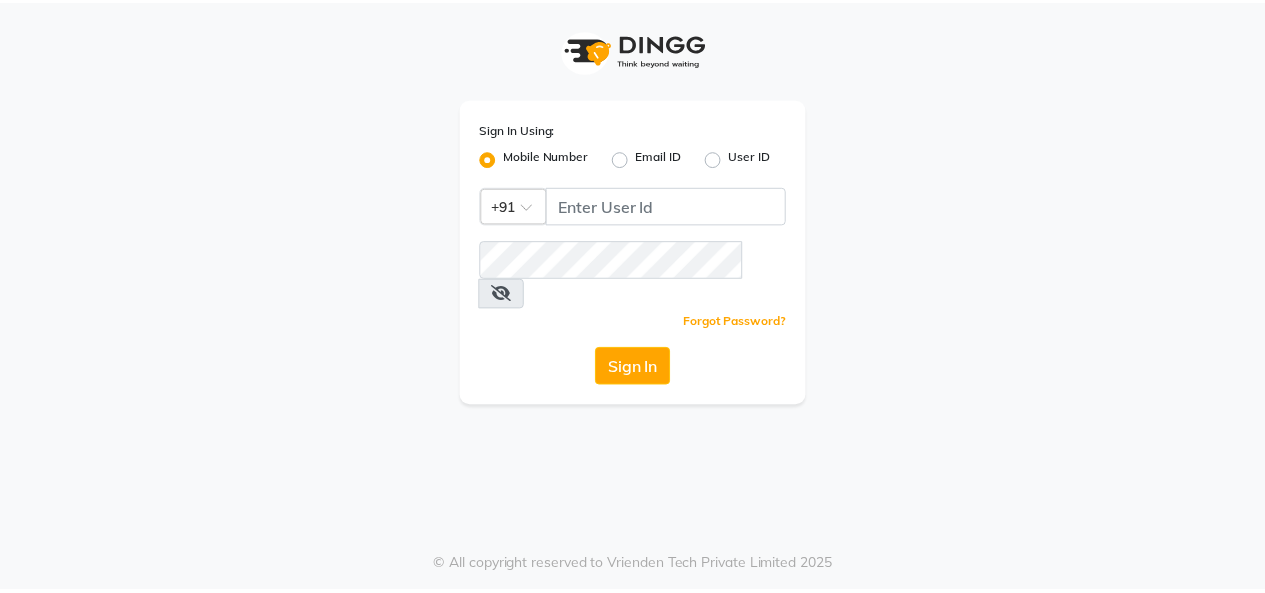 scroll, scrollTop: 0, scrollLeft: 0, axis: both 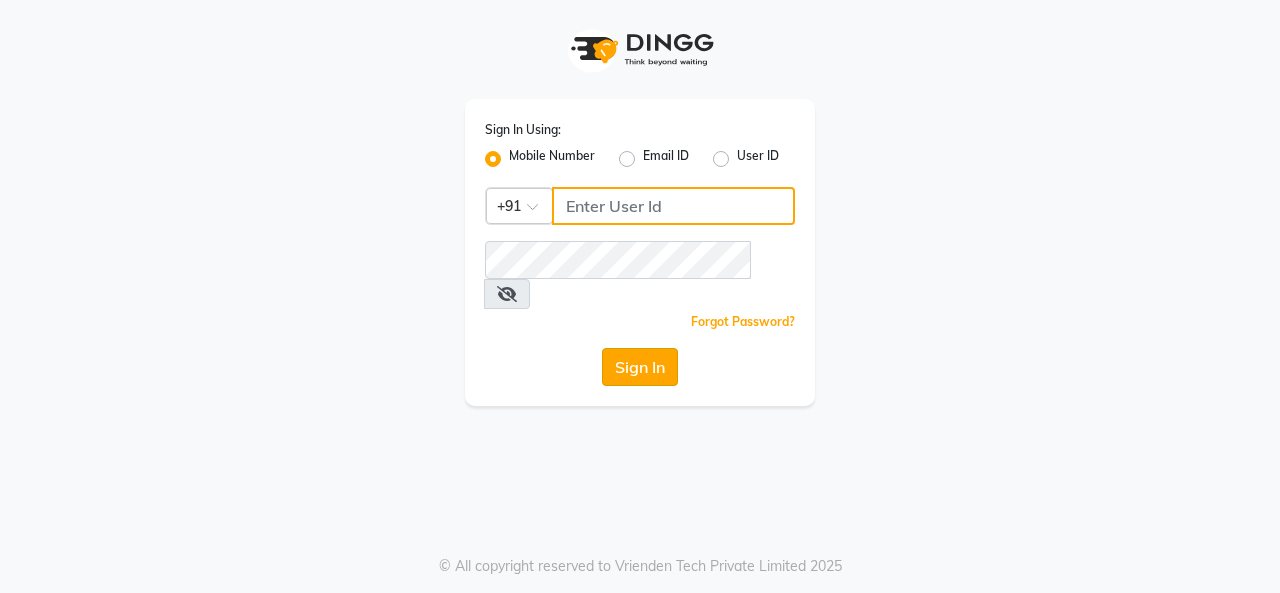type on "7906888272" 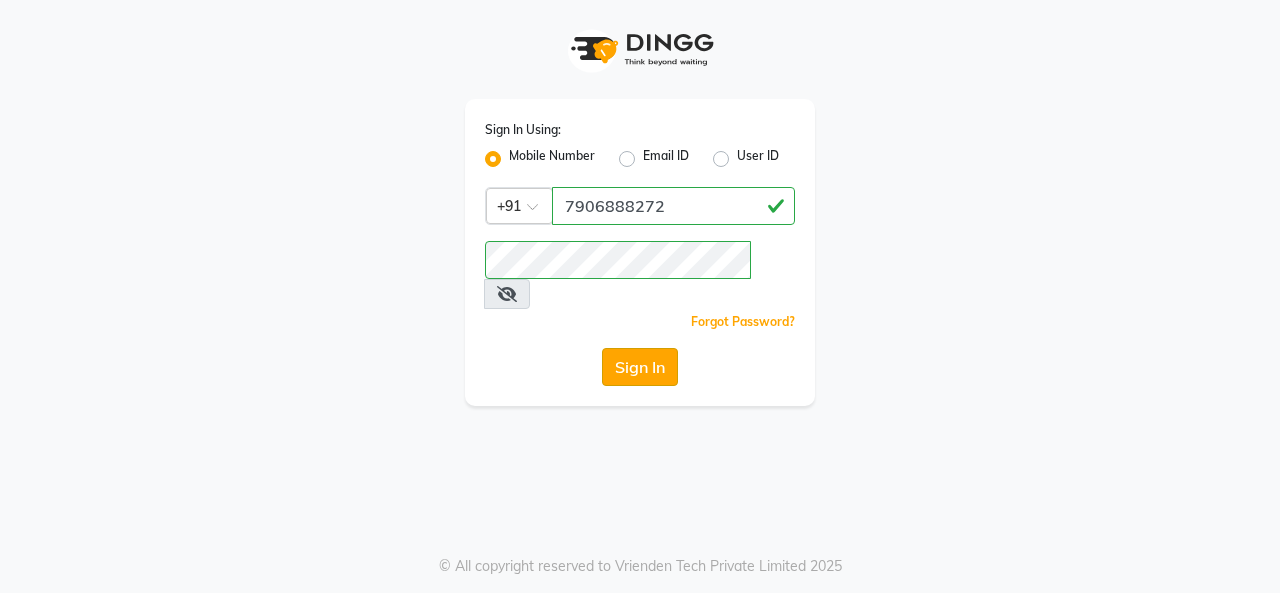 click on "Sign In" 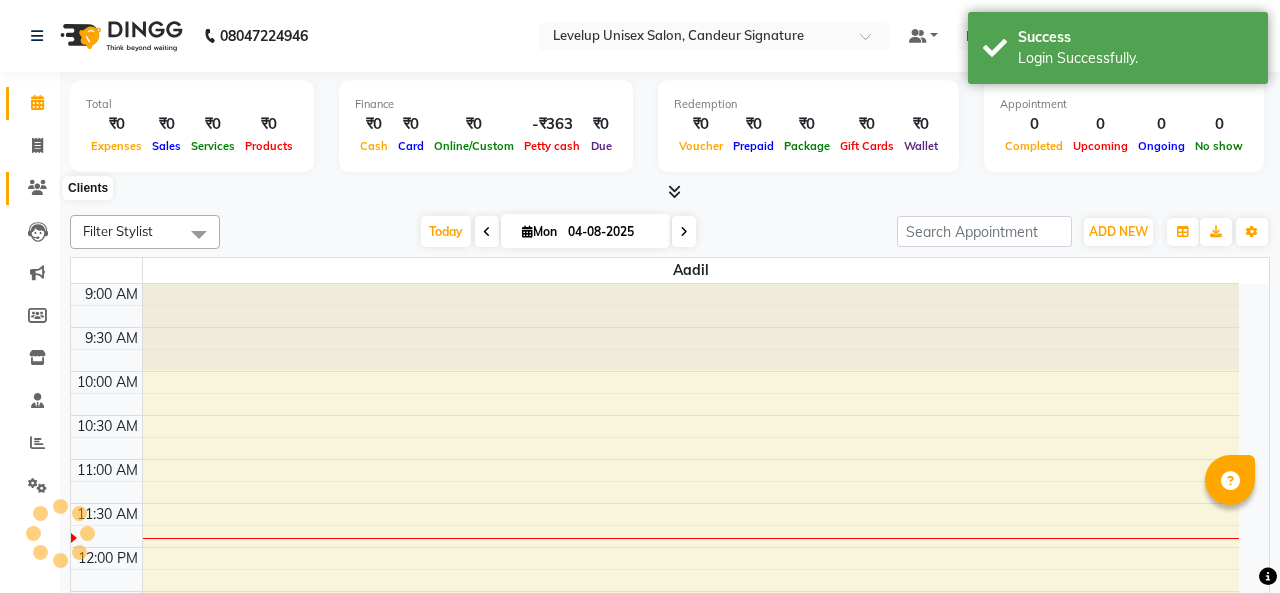 select on "en" 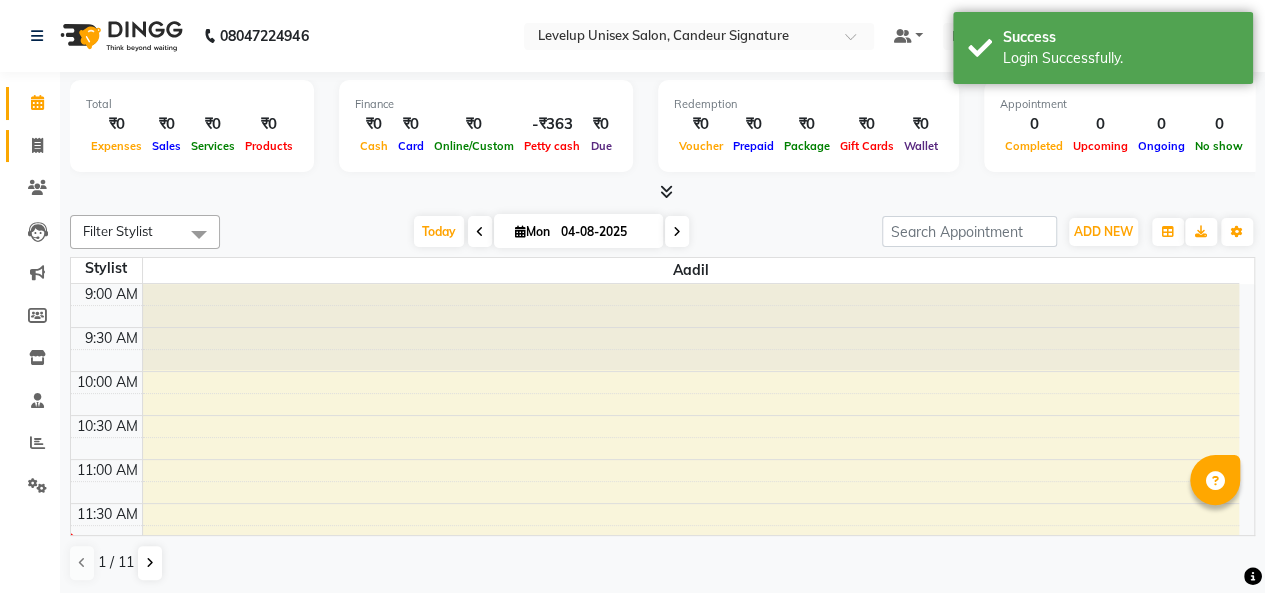 scroll, scrollTop: 0, scrollLeft: 0, axis: both 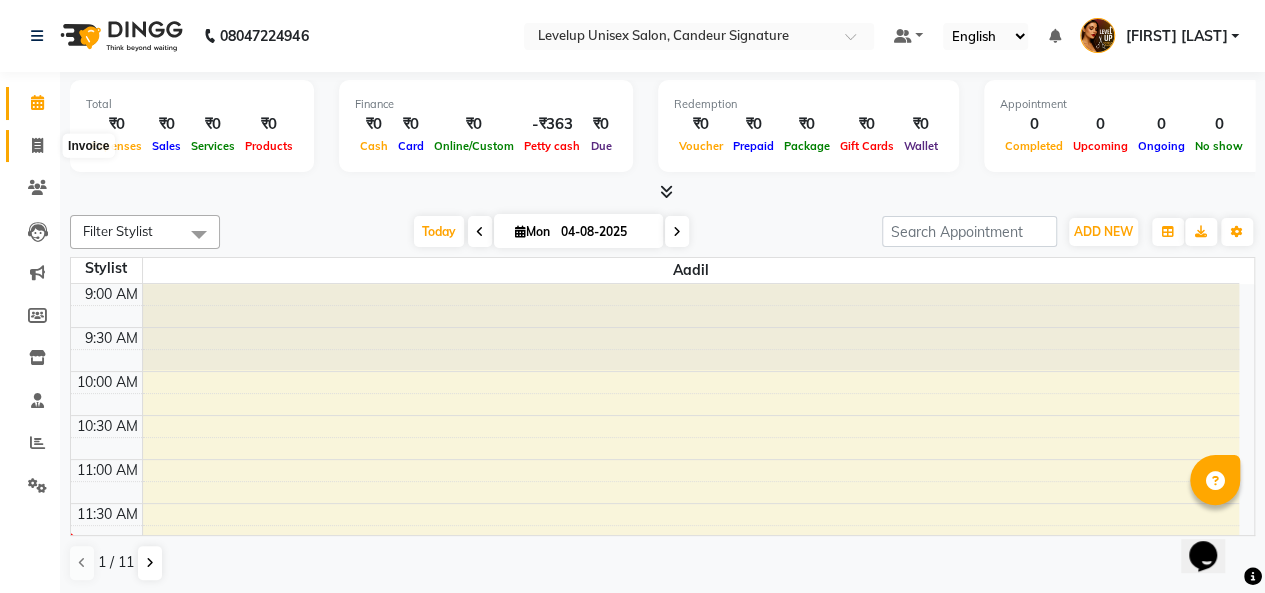 click 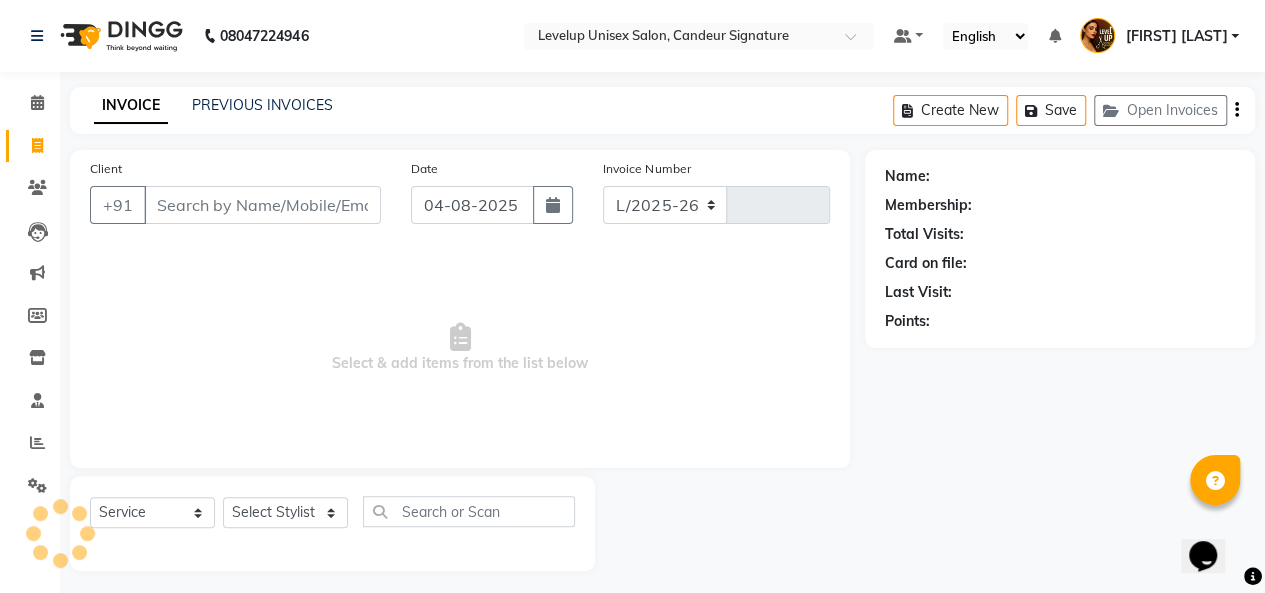 select on "7681" 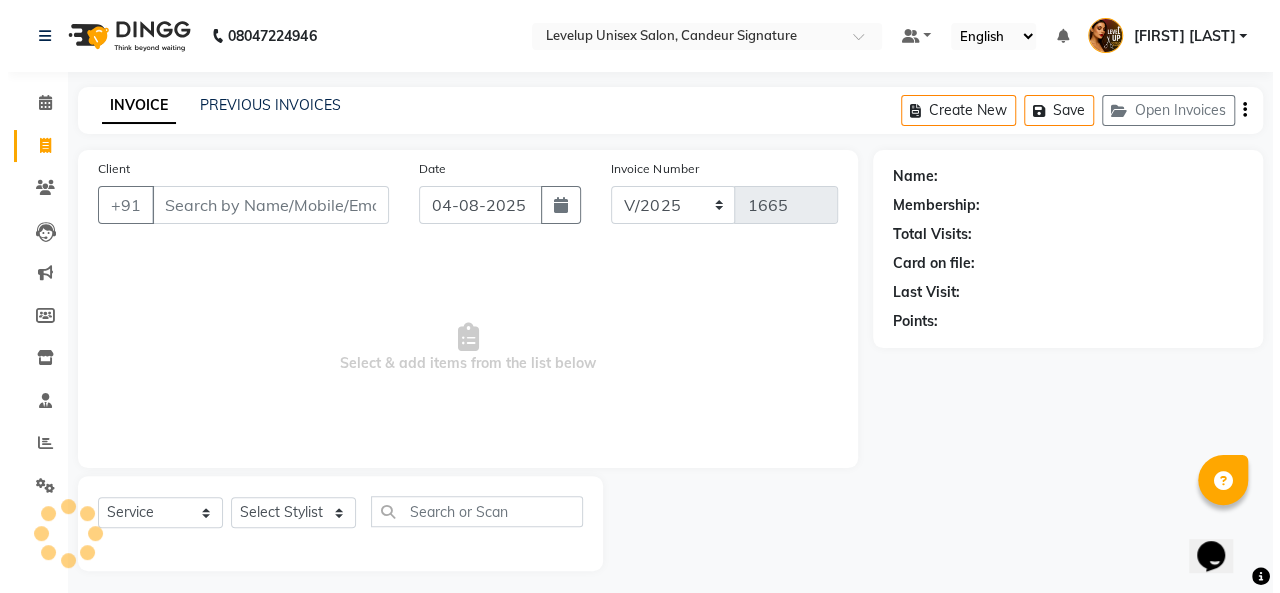 scroll, scrollTop: 7, scrollLeft: 0, axis: vertical 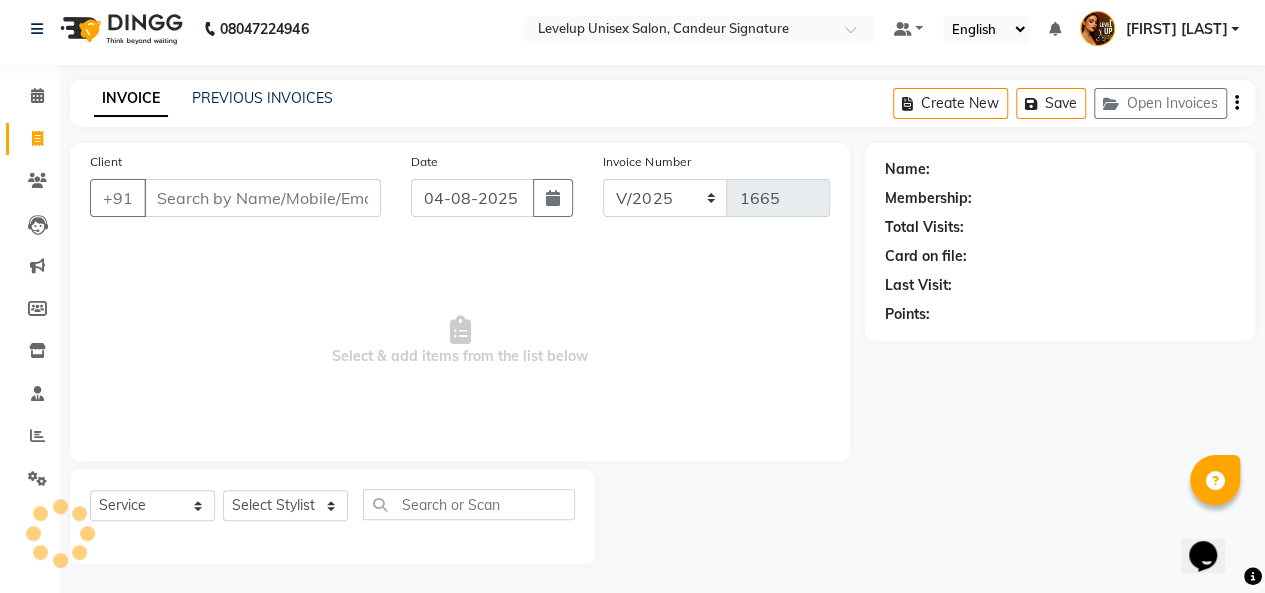 click on "Client" at bounding box center (262, 198) 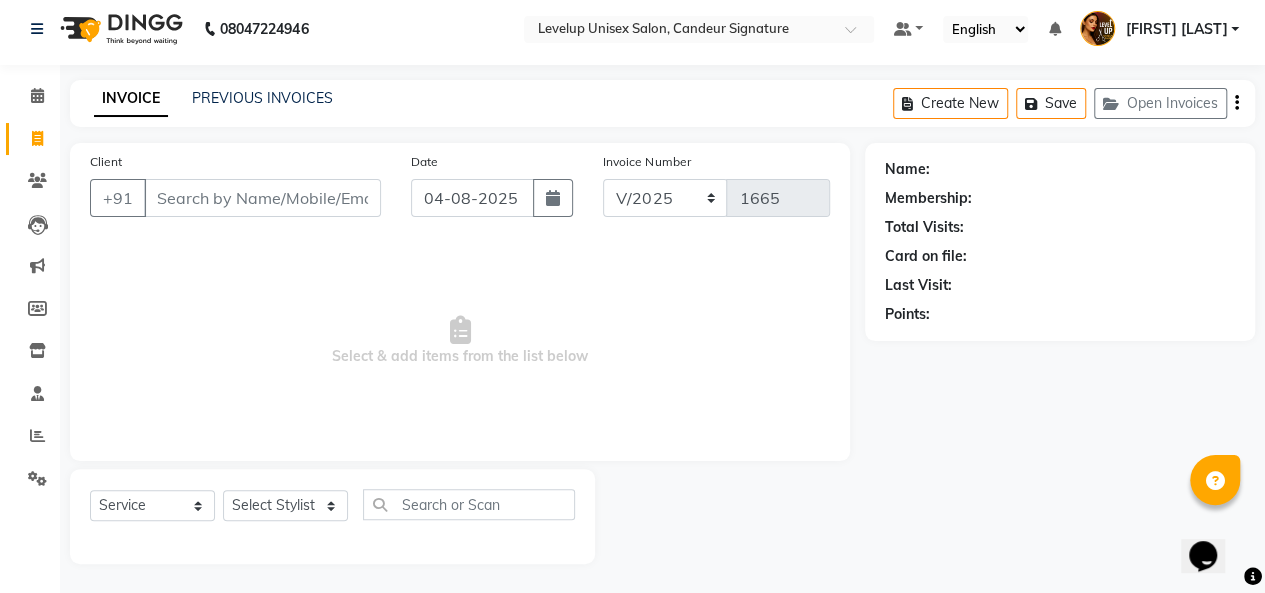 type on "8" 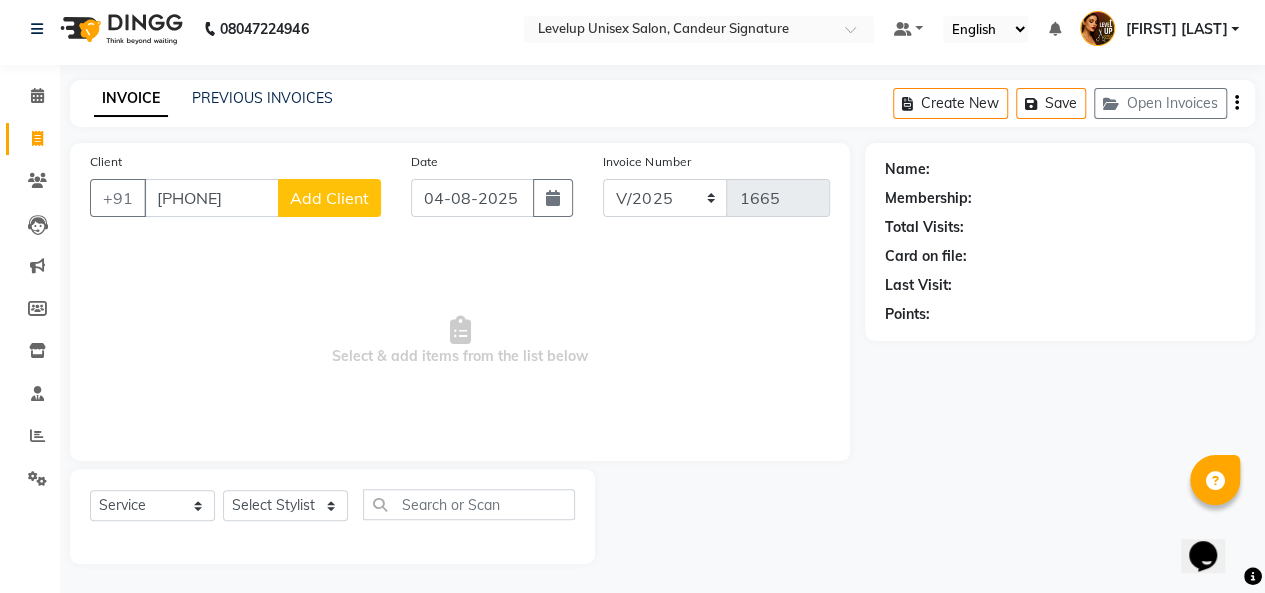 type on "[PHONE]" 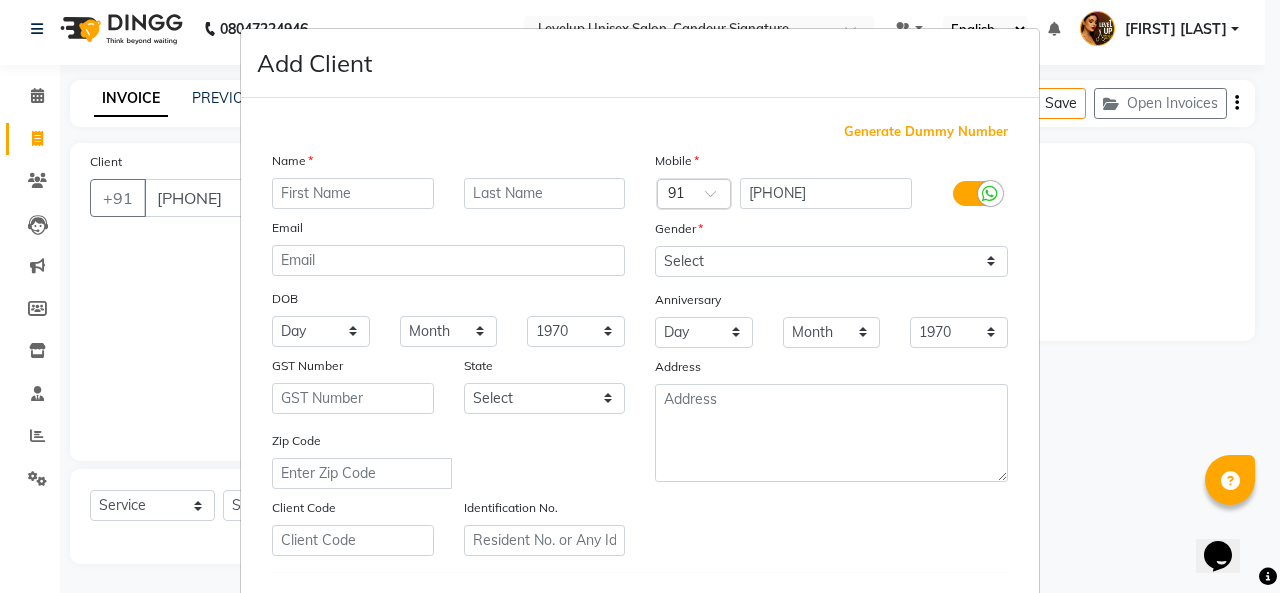 click at bounding box center [353, 193] 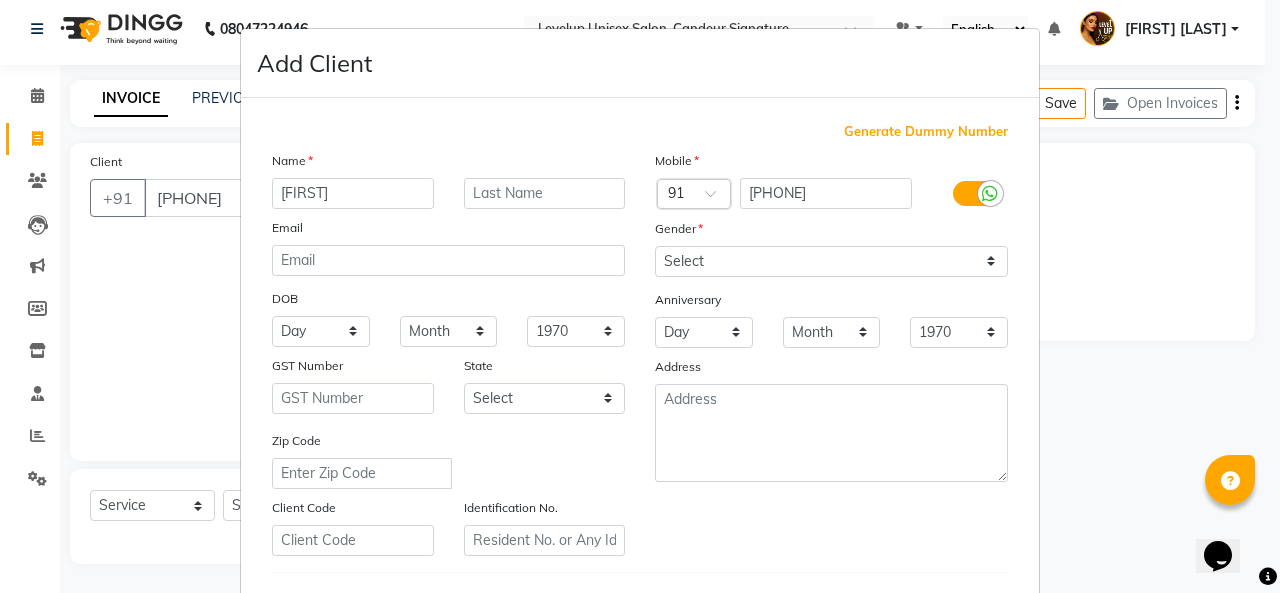type on "[FIRST]" 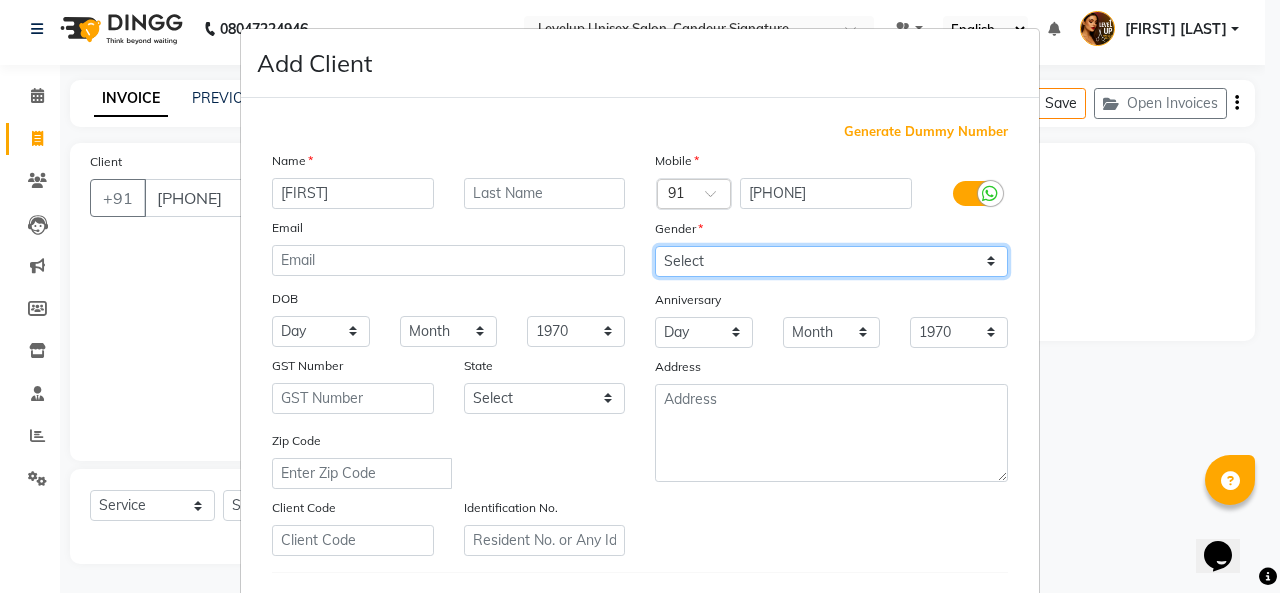 click on "Select Male Female Other Prefer Not To Say" at bounding box center (831, 261) 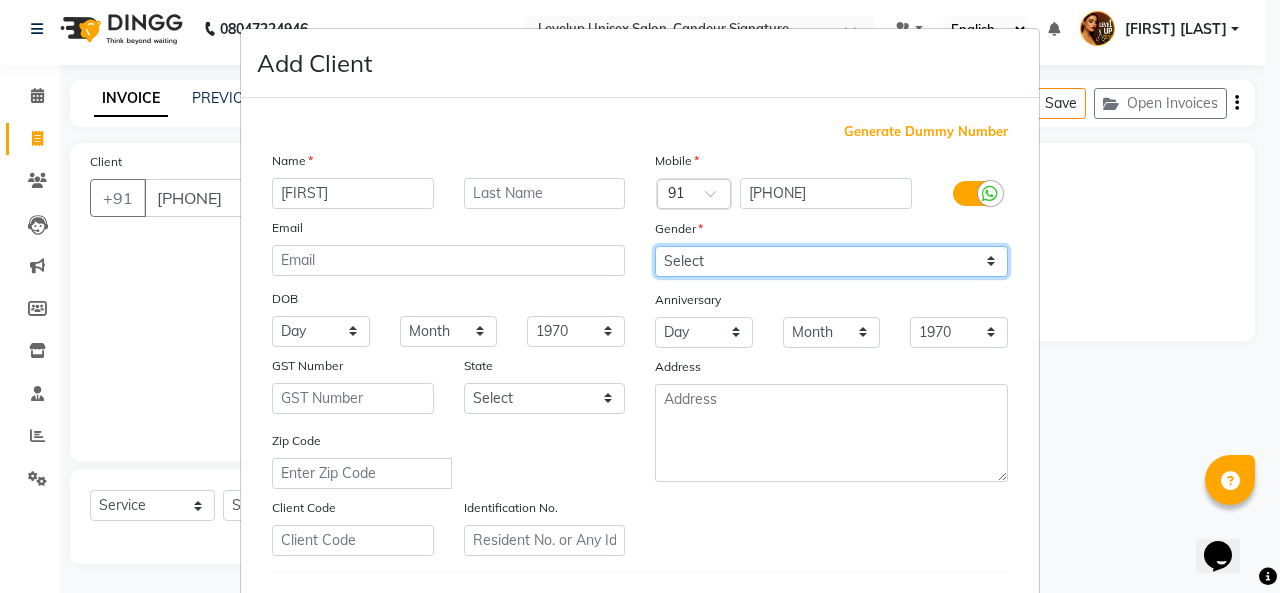 select on "female" 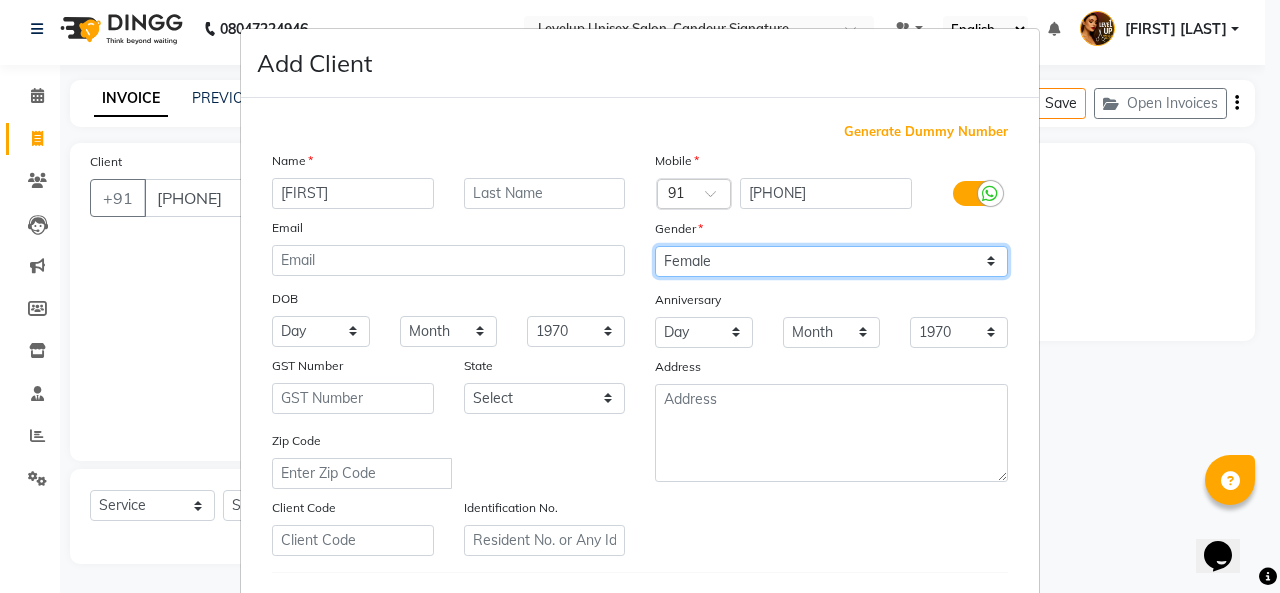 click on "Select Male Female Other Prefer Not To Say" at bounding box center (831, 261) 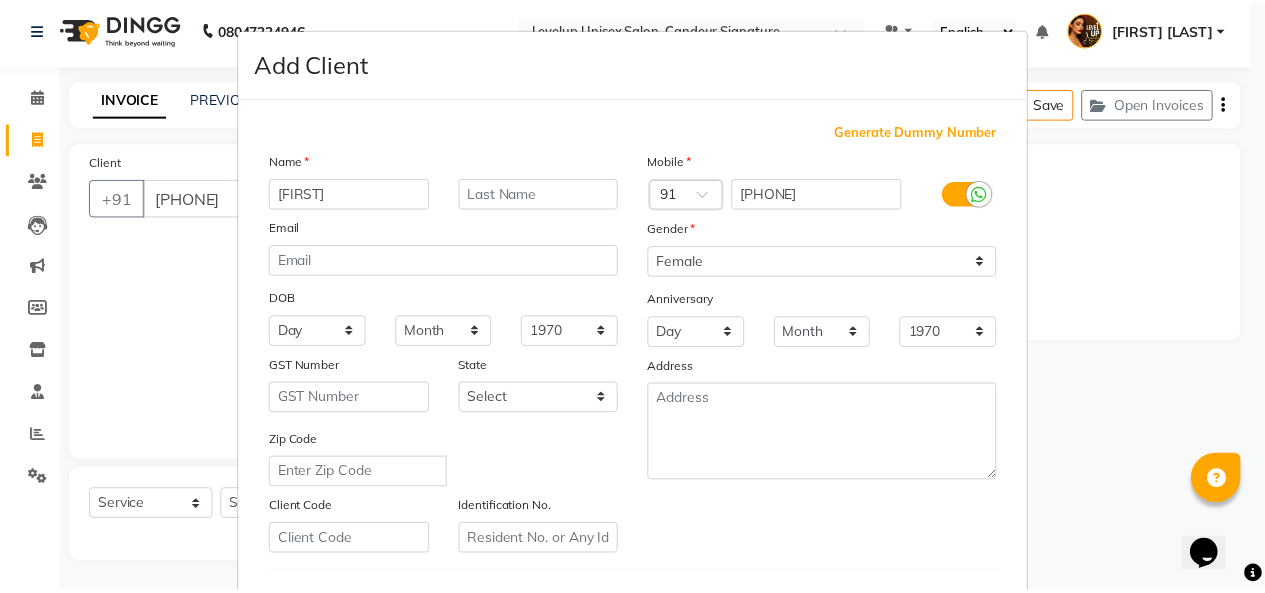 scroll, scrollTop: 326, scrollLeft: 0, axis: vertical 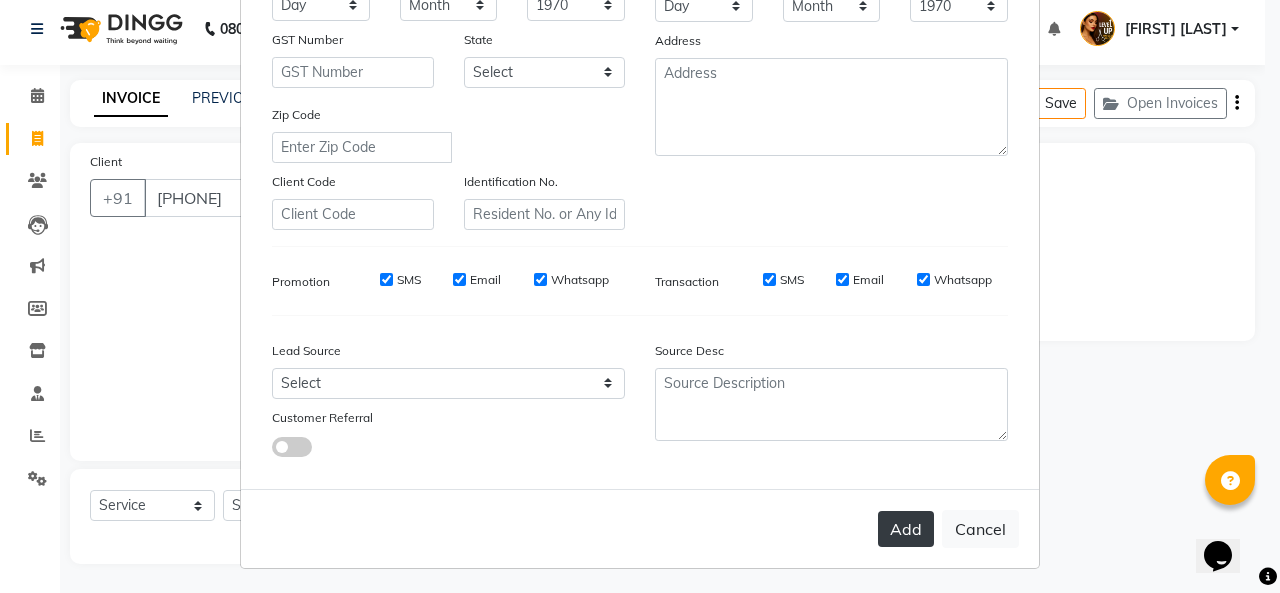 click on "Add" at bounding box center (906, 529) 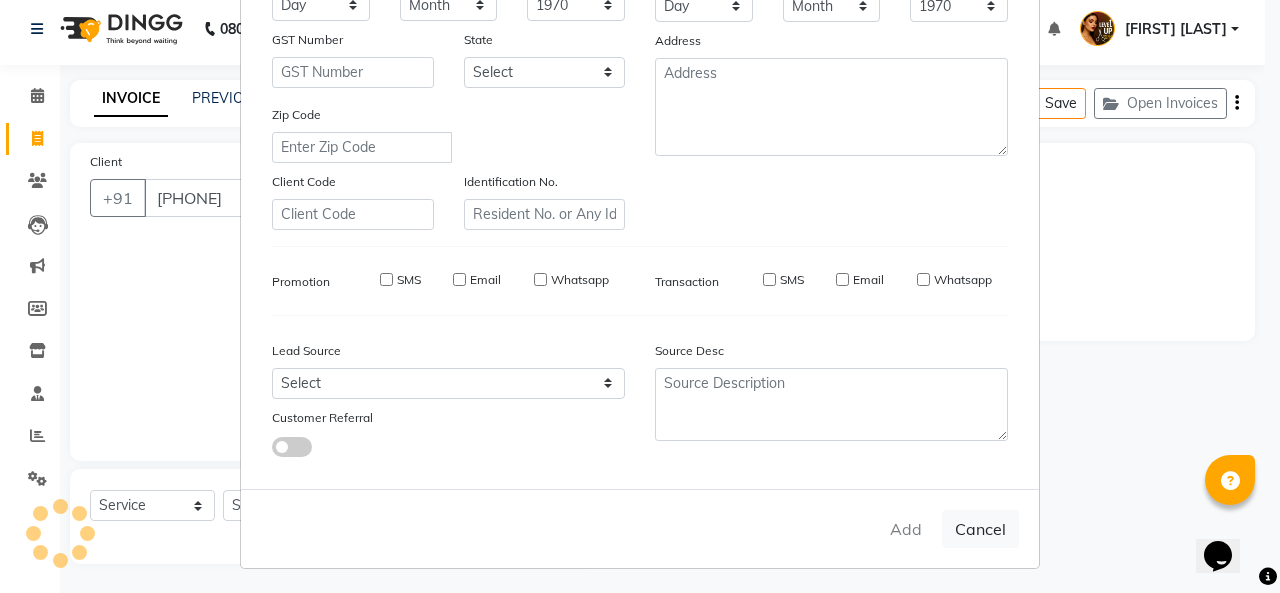 type 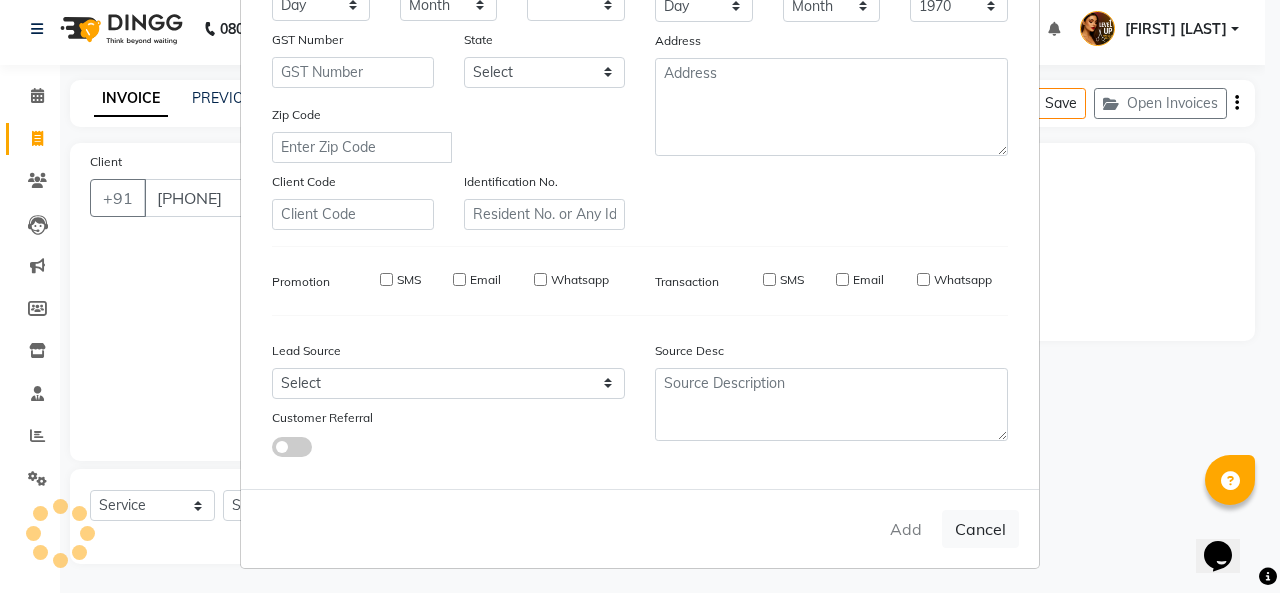 select 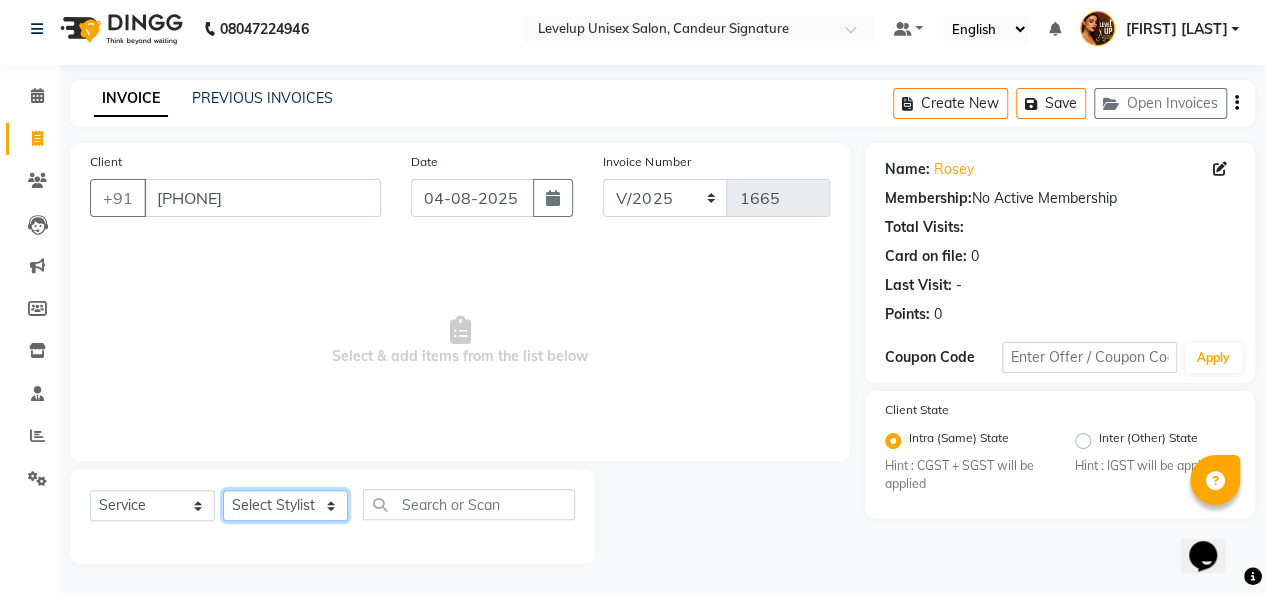 click on "Select Stylist Aadil  Anshu Arman  Furkan Ahmad  Muskan Nishu   Ritesh  Roshni  sameer malik Sanjana    Shadab Sneha Vikash" 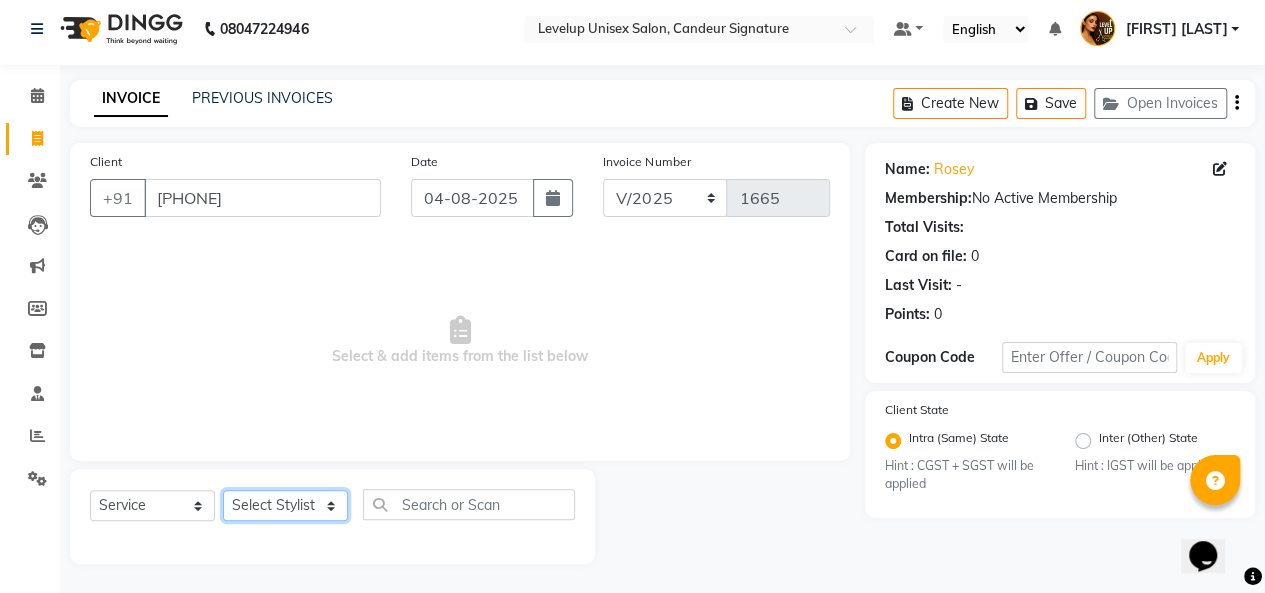 select on "68130" 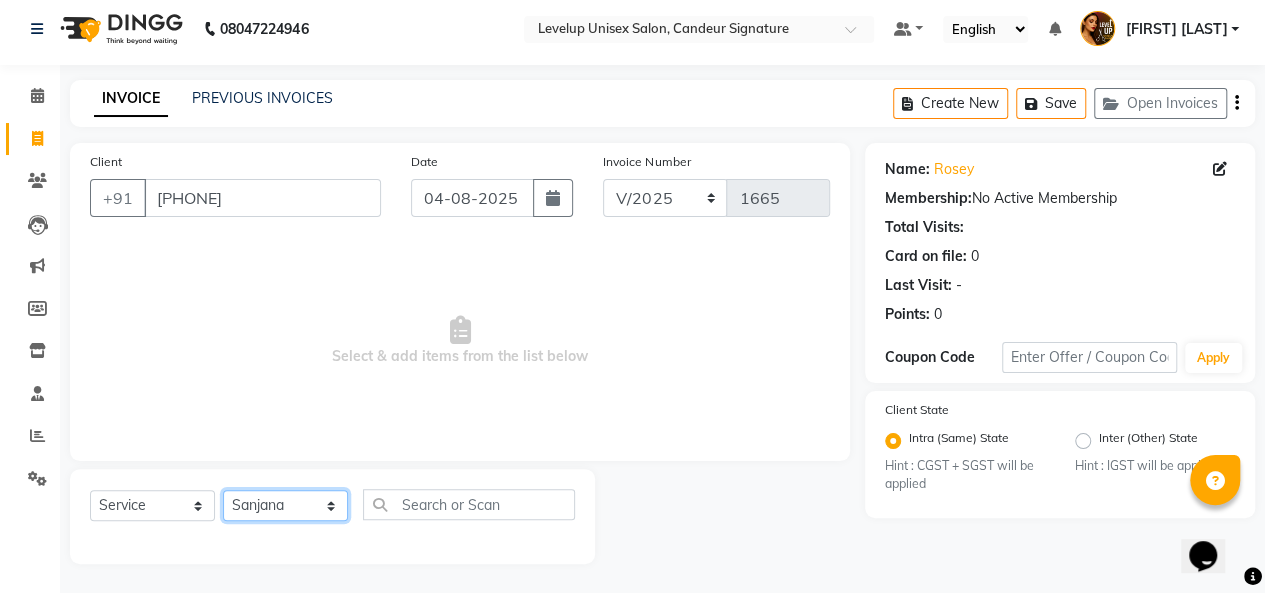 click on "Select Stylist Aadil  Anshu Arman  Furkan Ahmad  Muskan Nishu   Ritesh  Roshni  sameer malik Sanjana    Shadab Sneha Vikash" 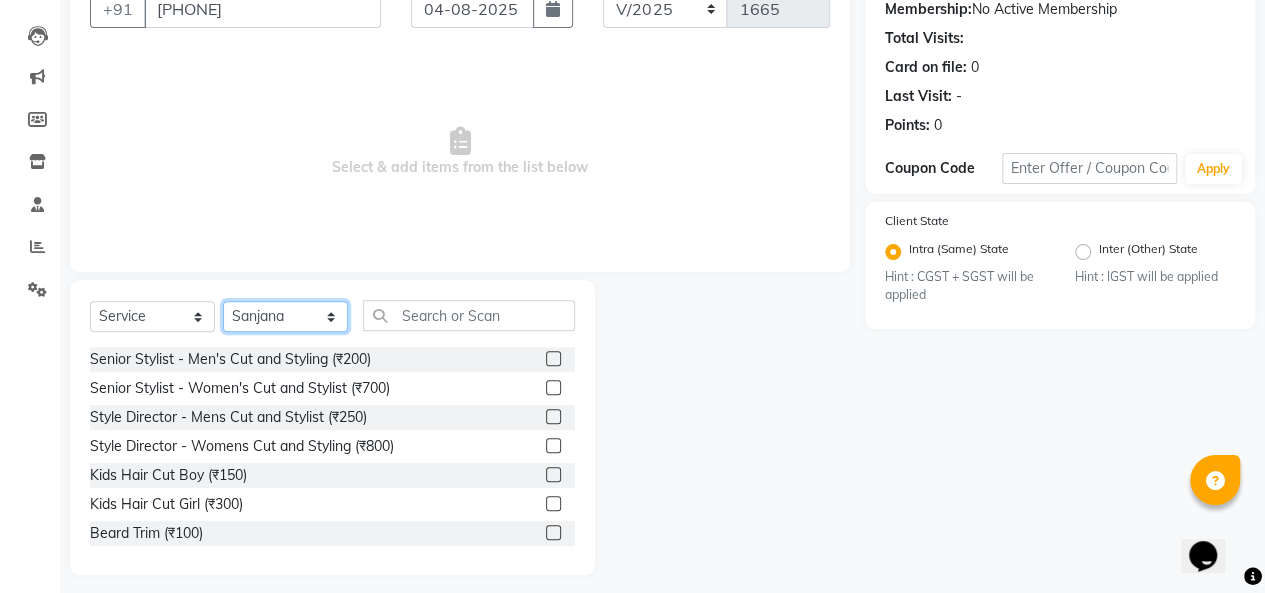 scroll, scrollTop: 207, scrollLeft: 0, axis: vertical 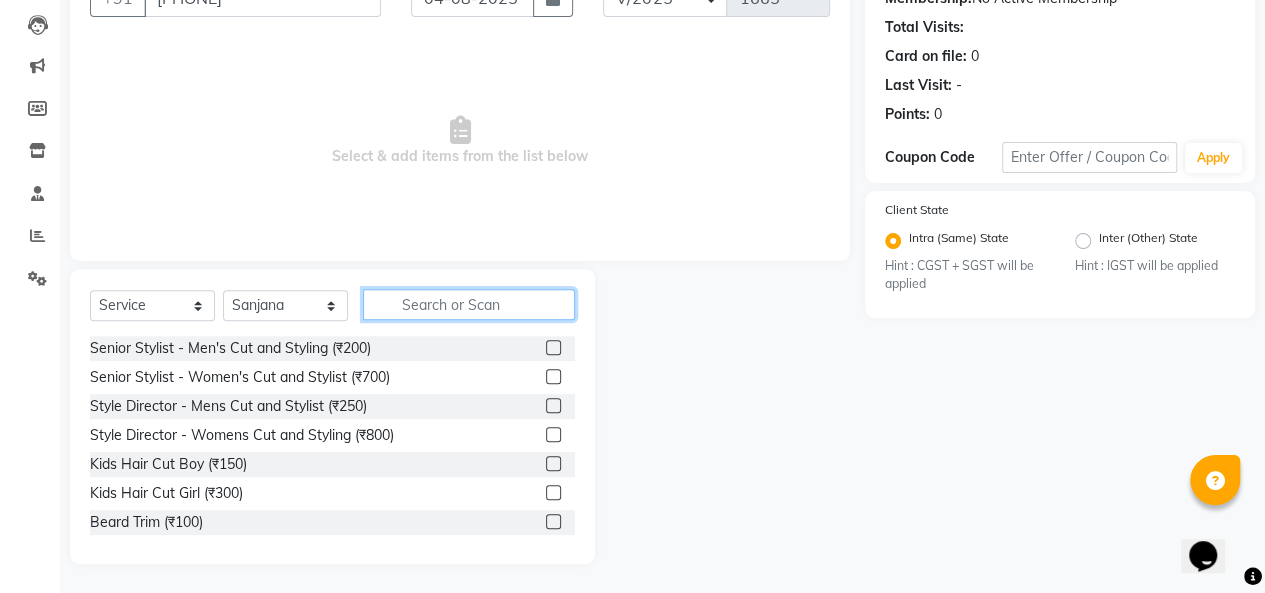 click 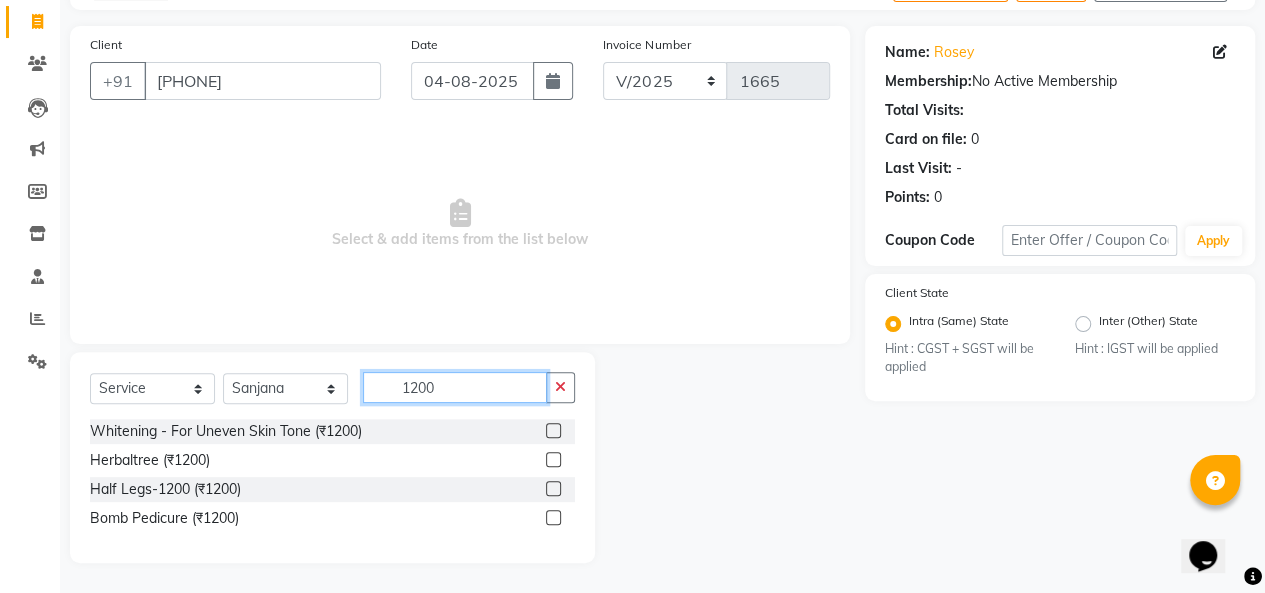 scroll, scrollTop: 123, scrollLeft: 0, axis: vertical 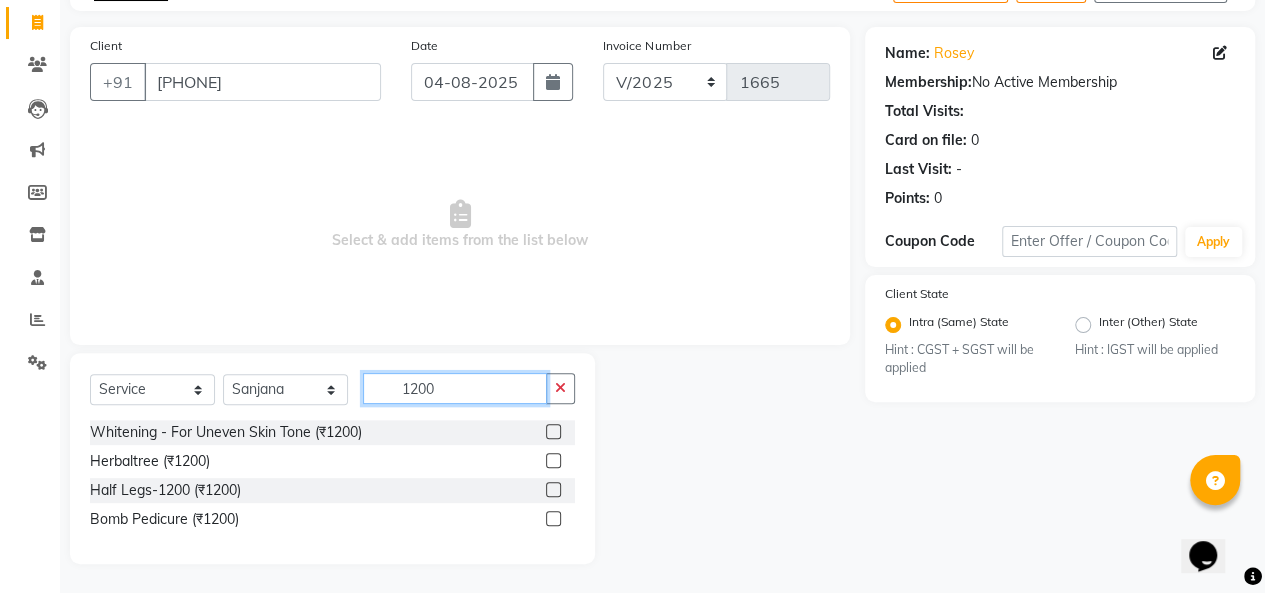 type on "1200" 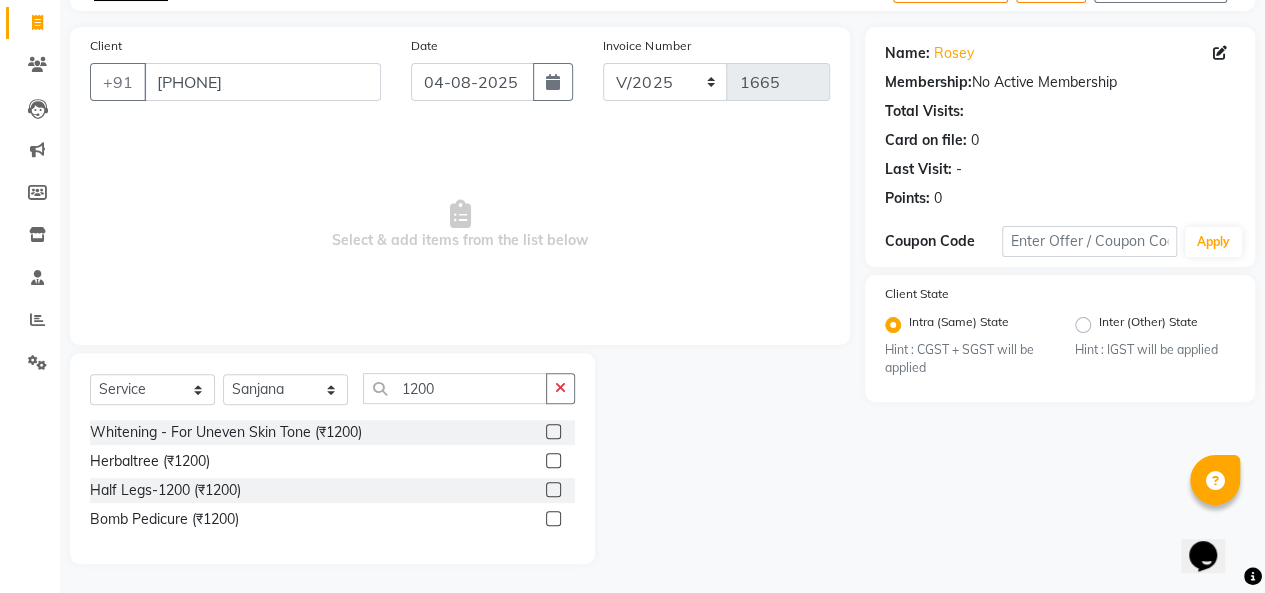 click 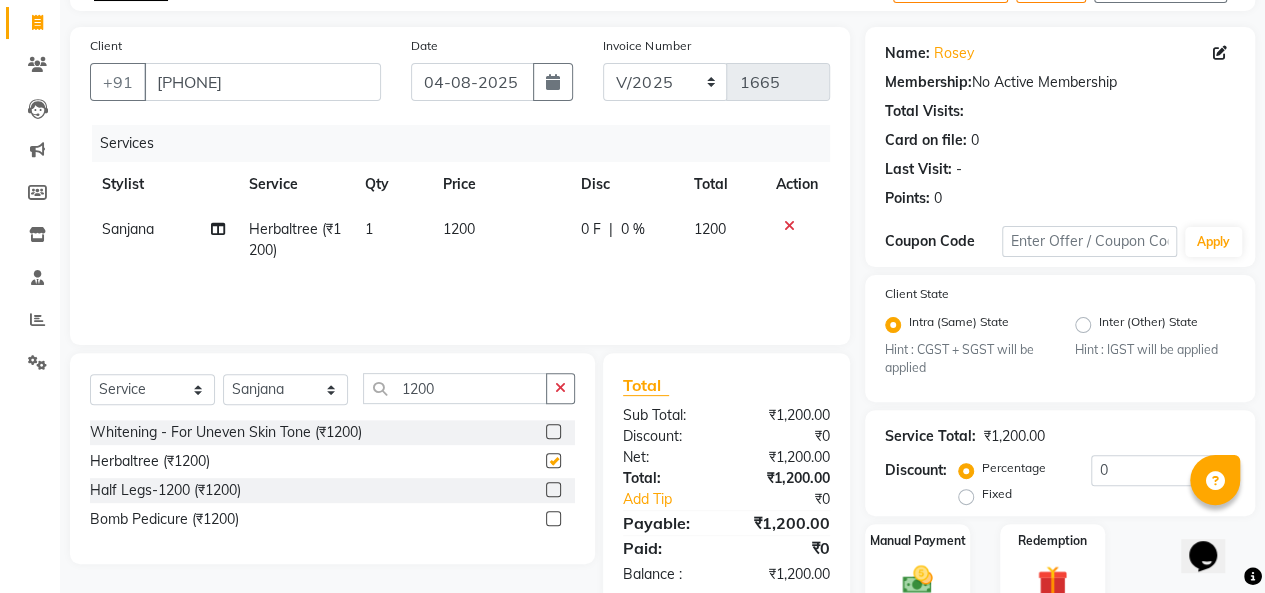 checkbox on "false" 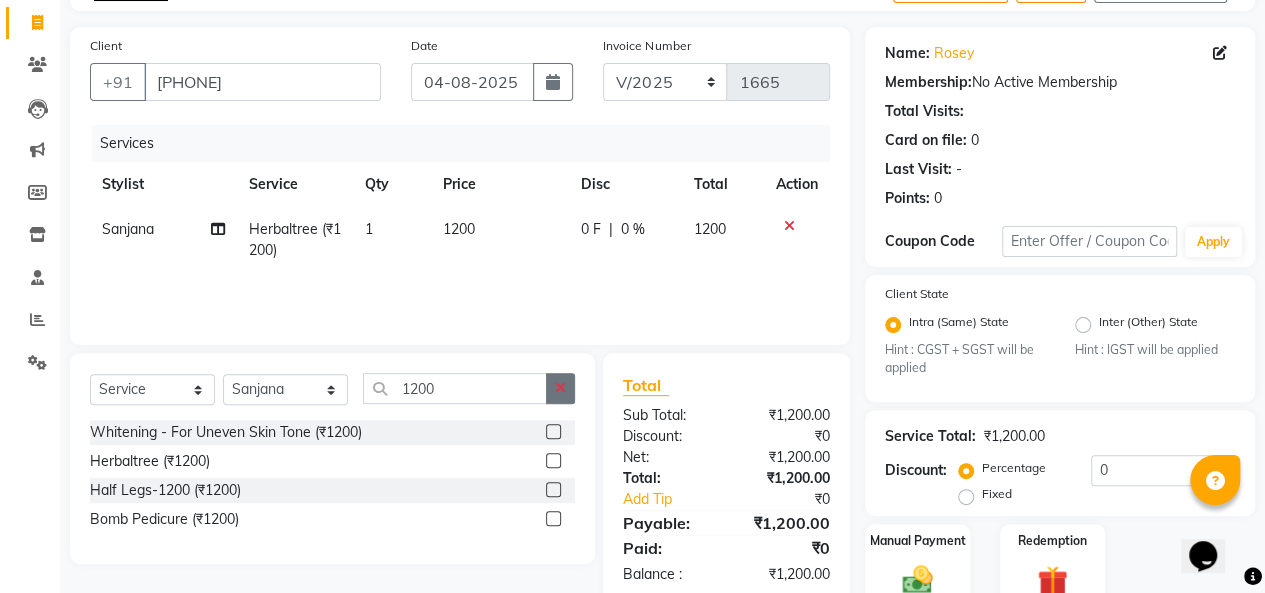 click 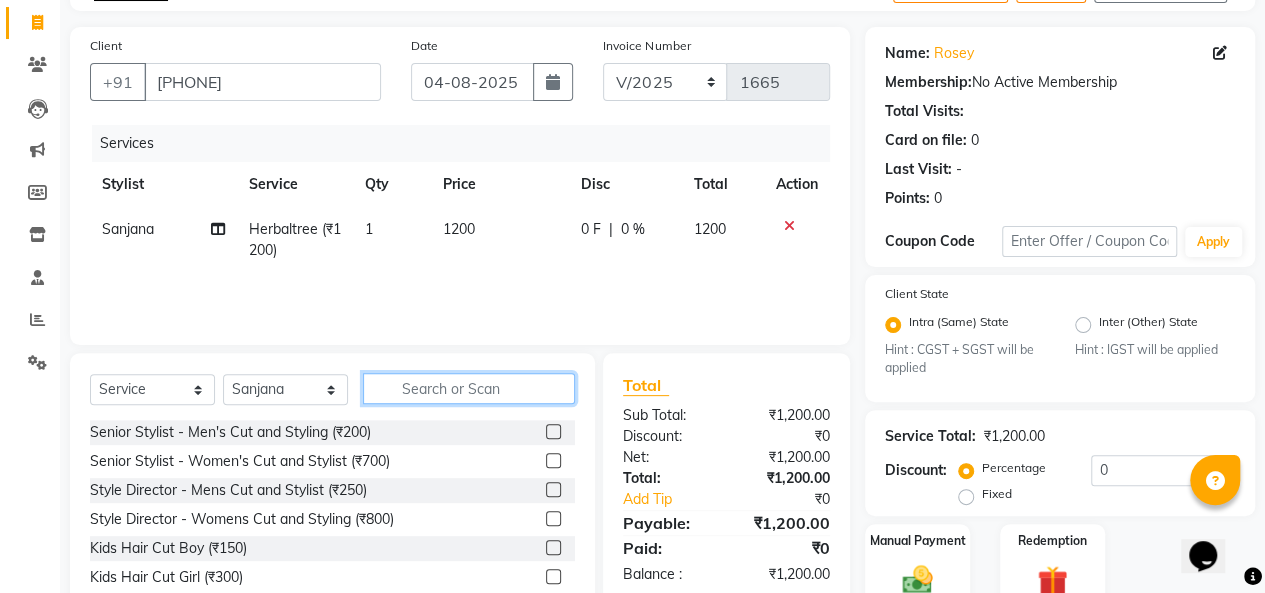 click 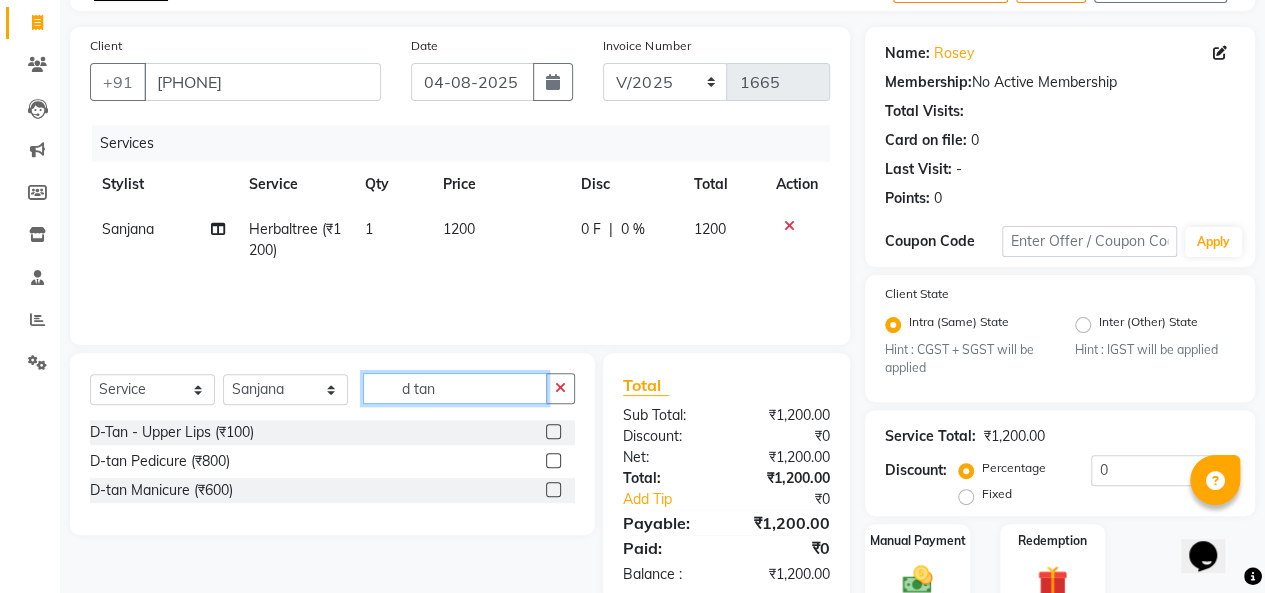 type on "d tan" 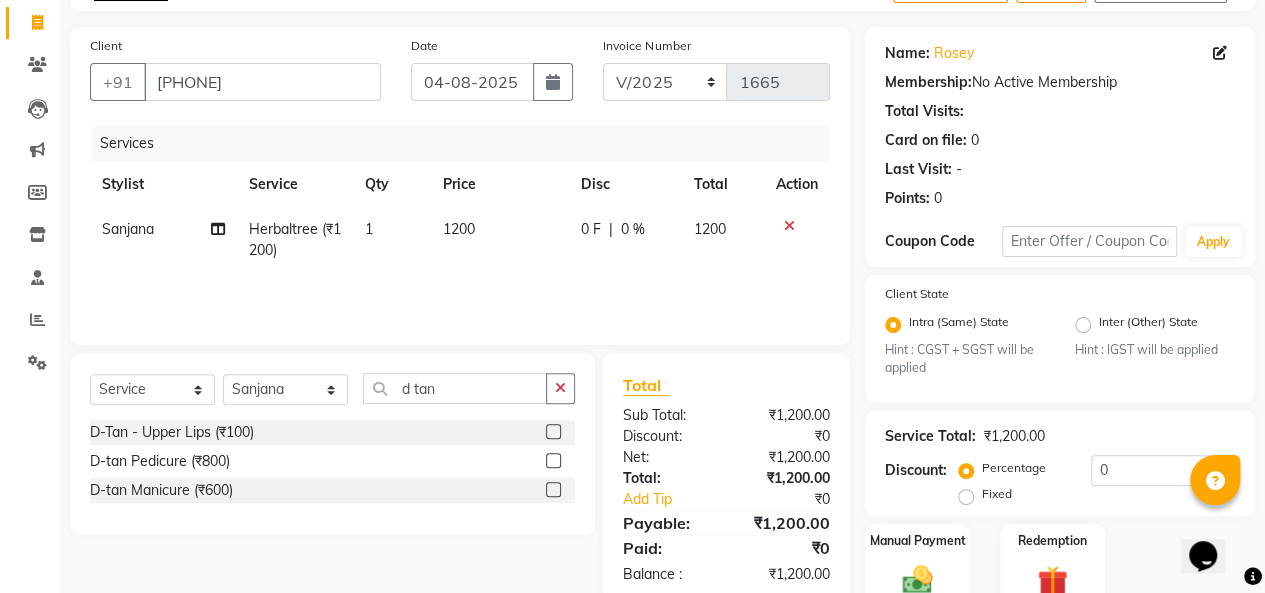 click 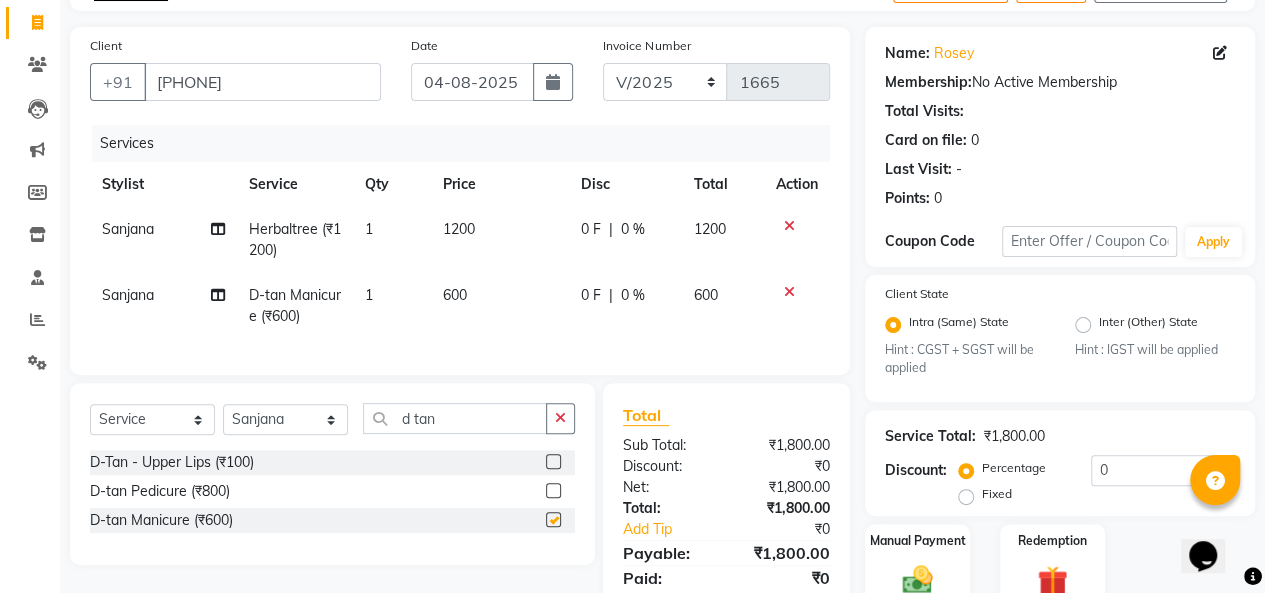 checkbox on "false" 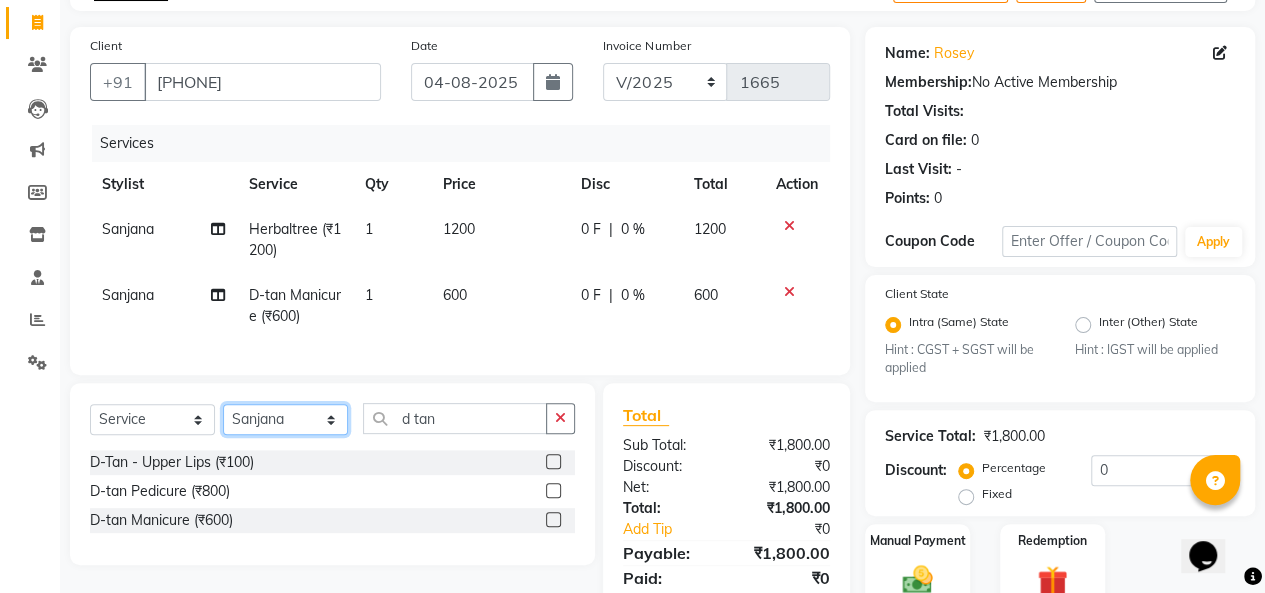 click on "Select Stylist Aadil  Anshu Arman  Furkan Ahmad  Muskan Nishu   Ritesh  Roshni  sameer malik Sanjana    Shadab Sneha Vikash" 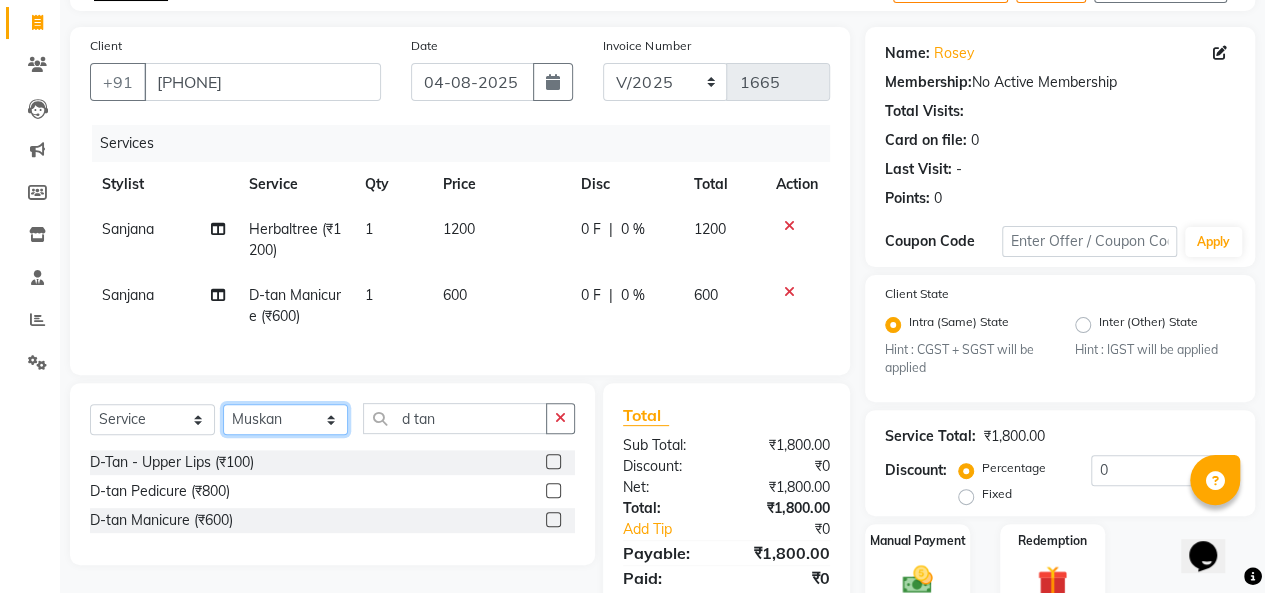 click on "Select Stylist Aadil  Anshu Arman  Furkan Ahmad  Muskan Nishu   Ritesh  Roshni  sameer malik Sanjana    Shadab Sneha Vikash" 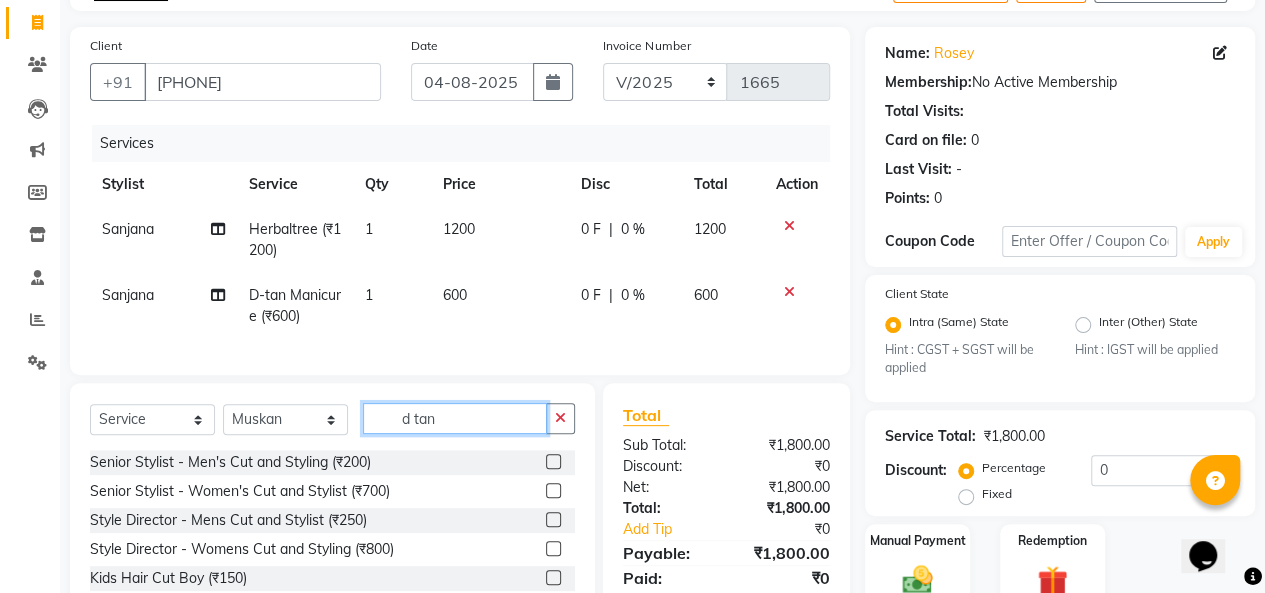 click on "d tan" 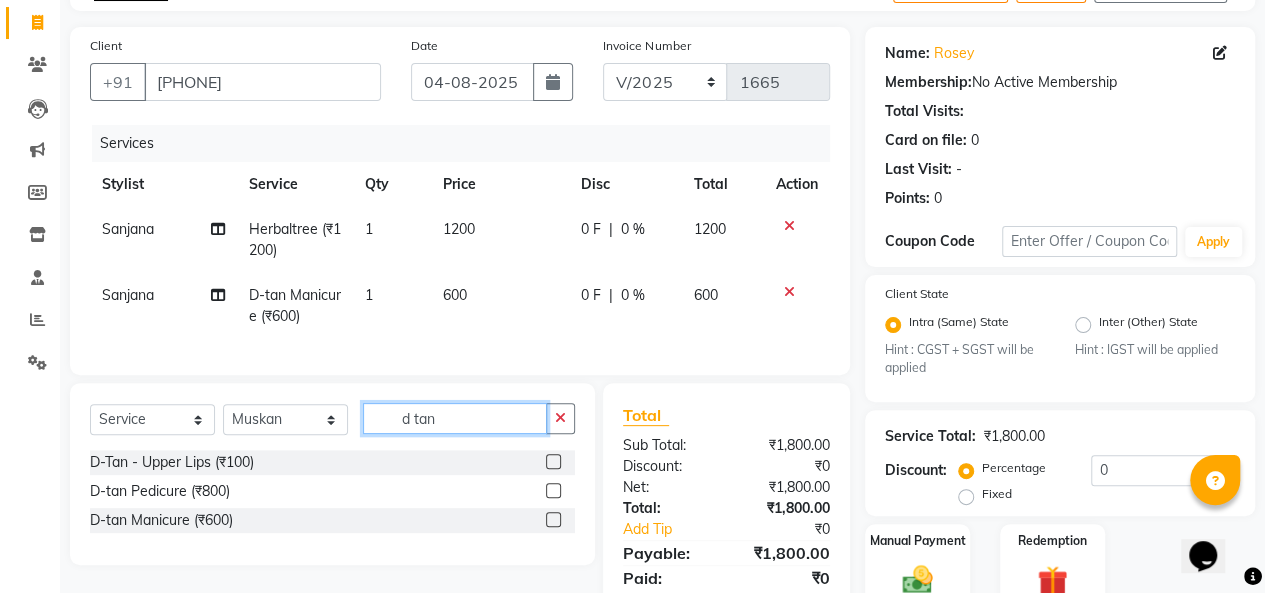 type on "d tan" 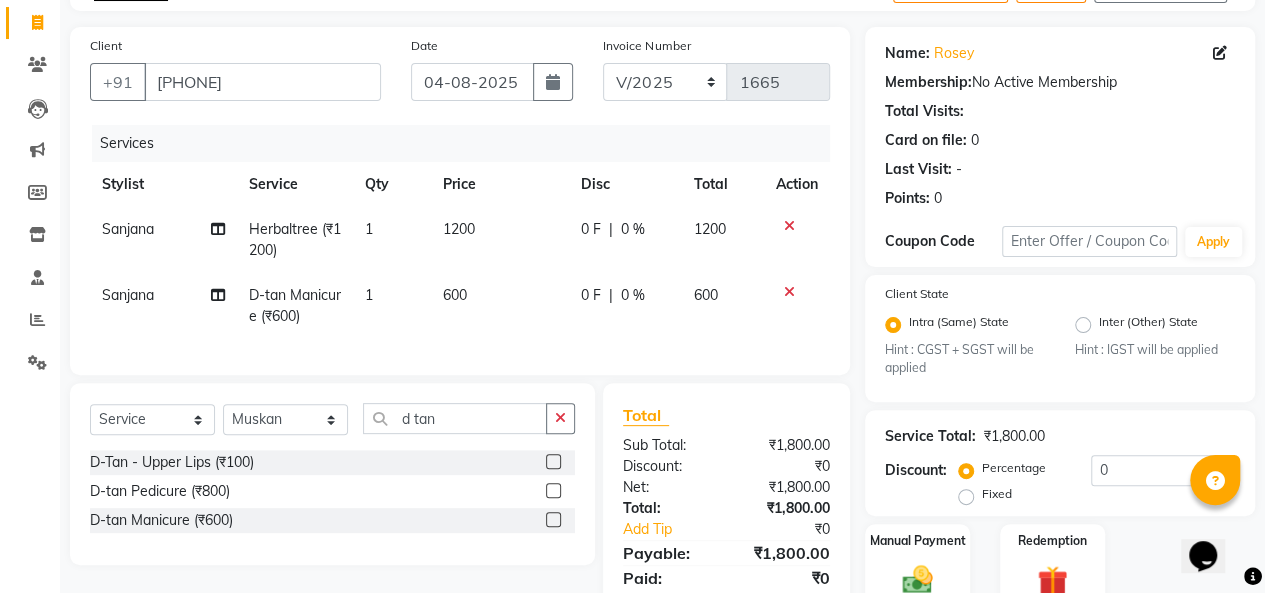 click 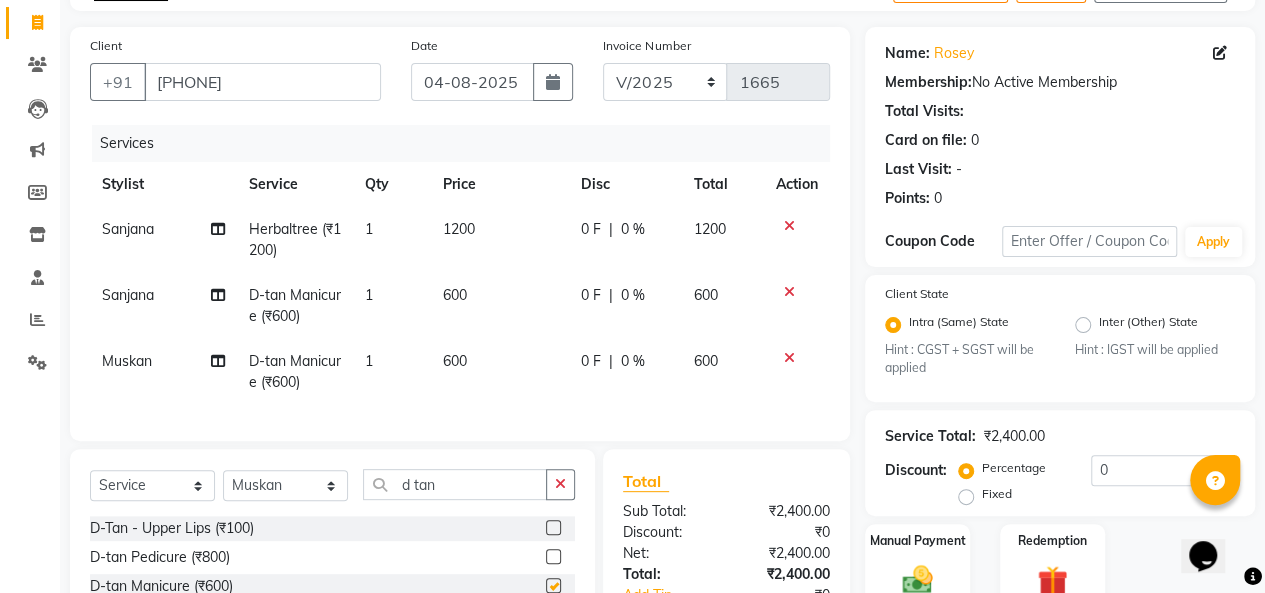 checkbox on "false" 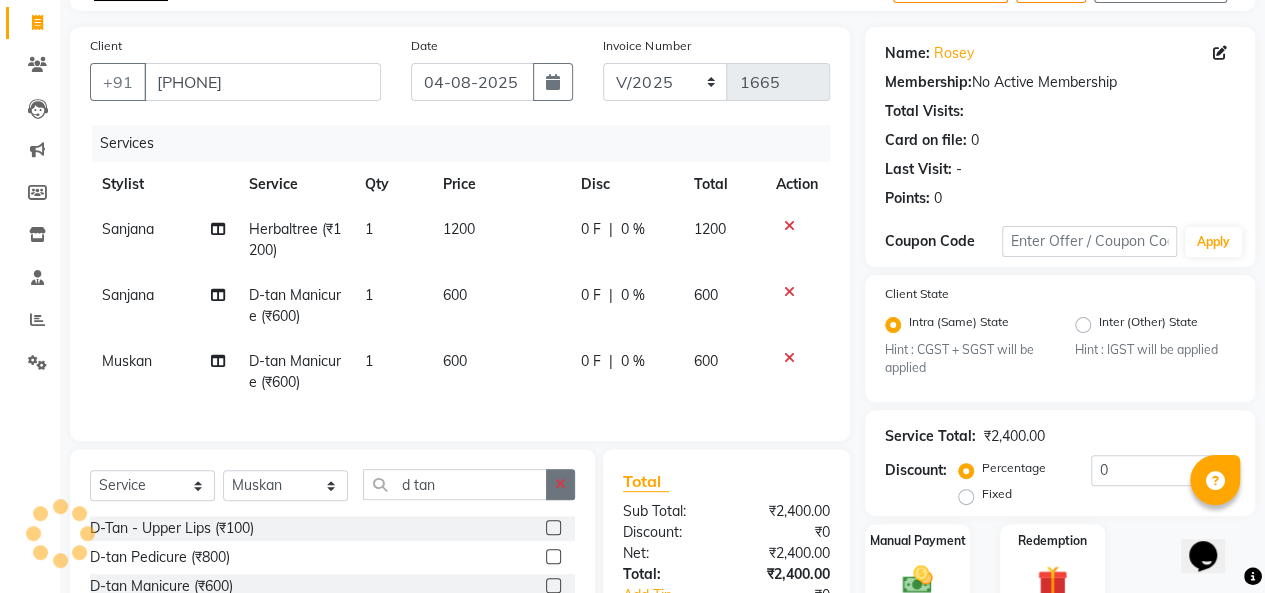 click 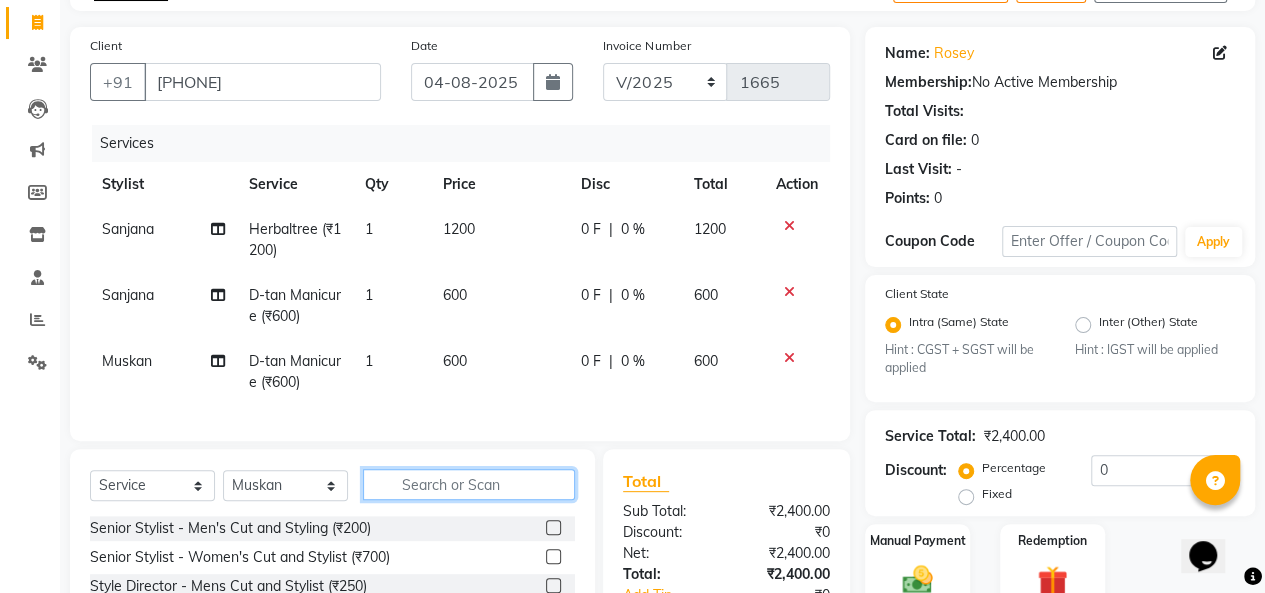 click 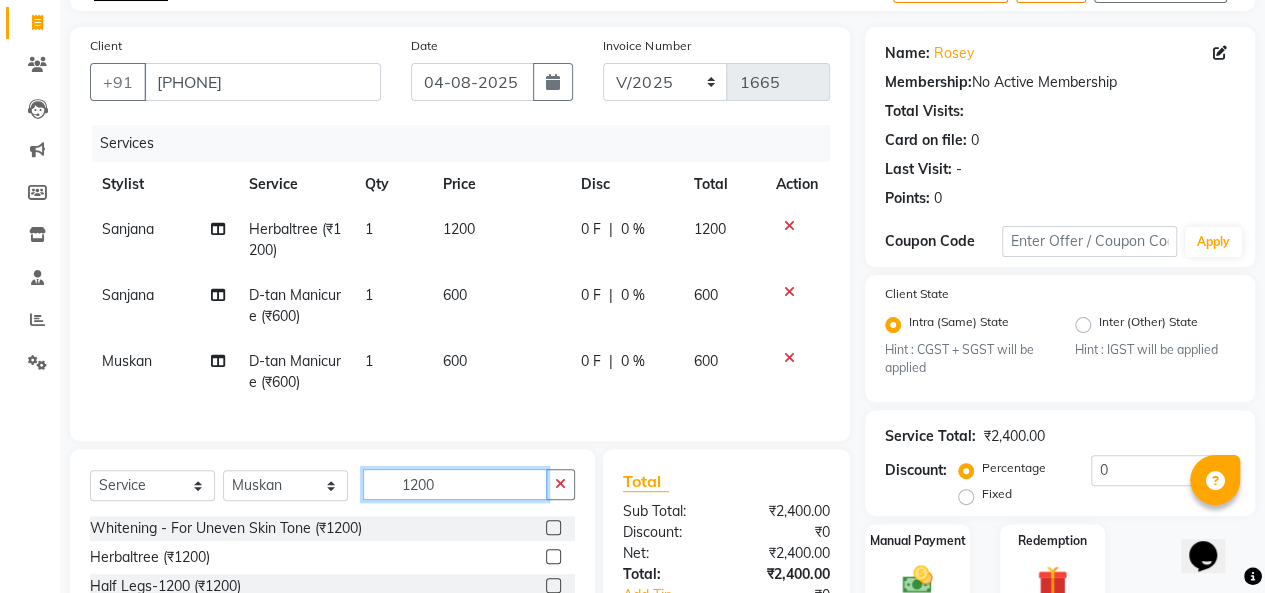 scroll, scrollTop: 274, scrollLeft: 0, axis: vertical 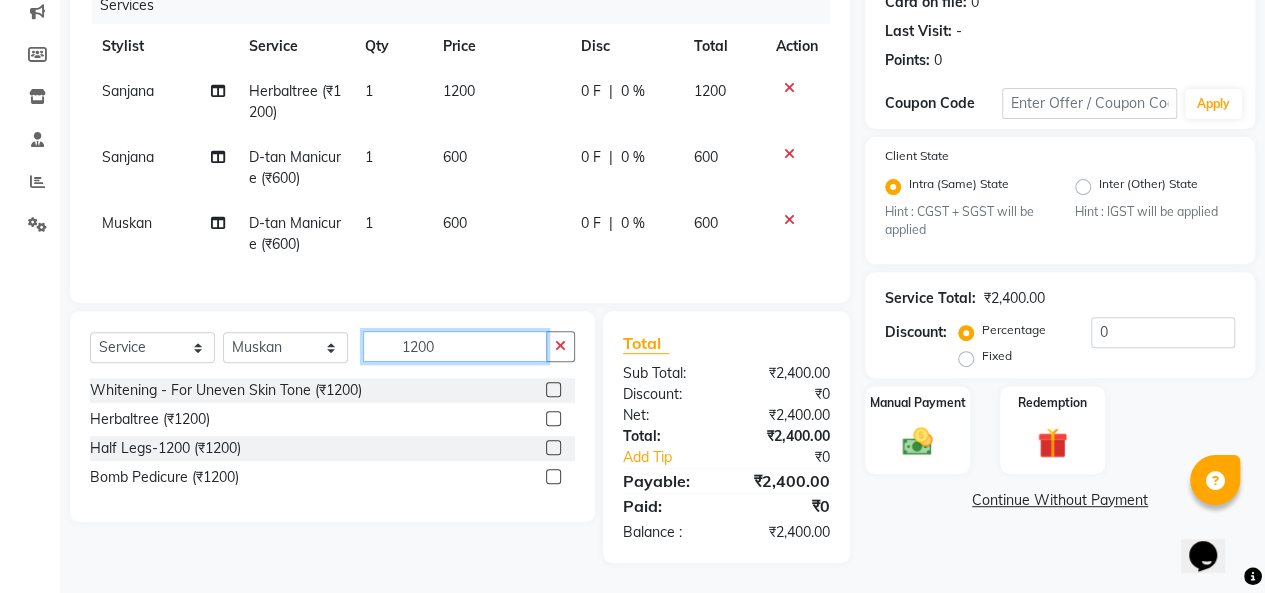 type on "1200" 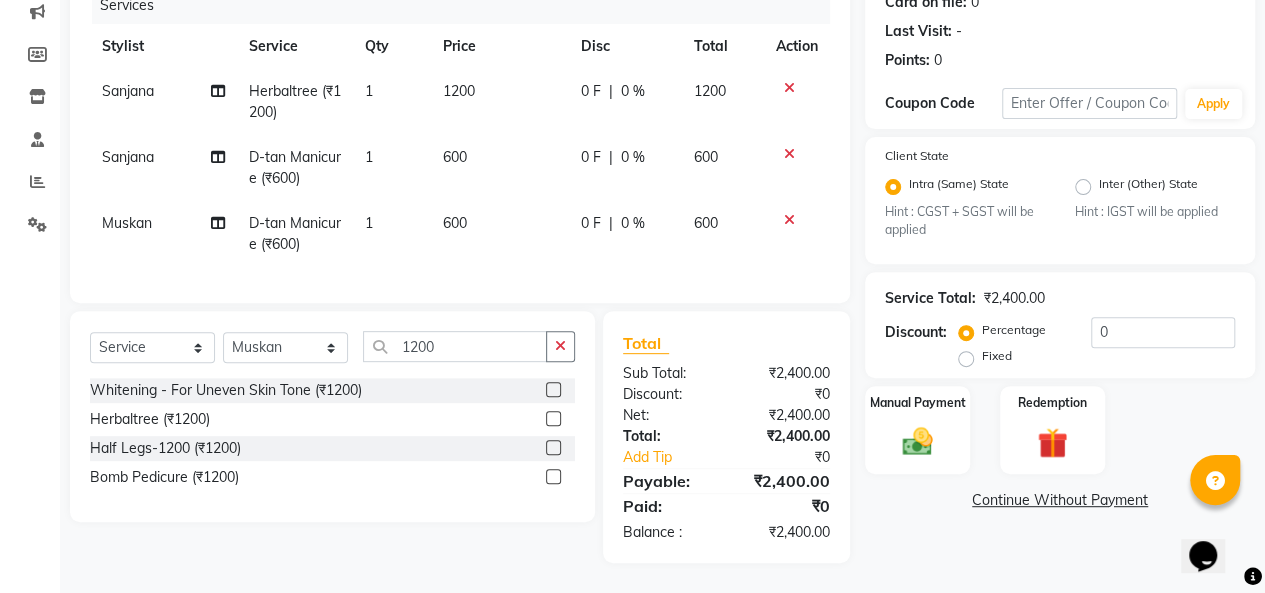 click 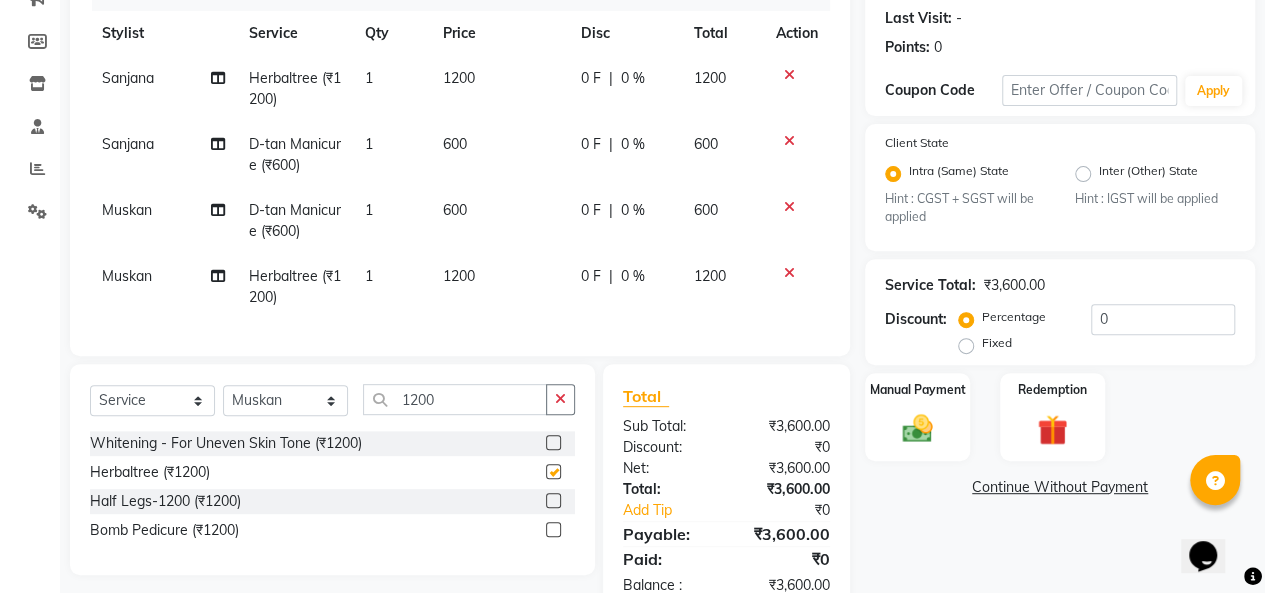 checkbox on "false" 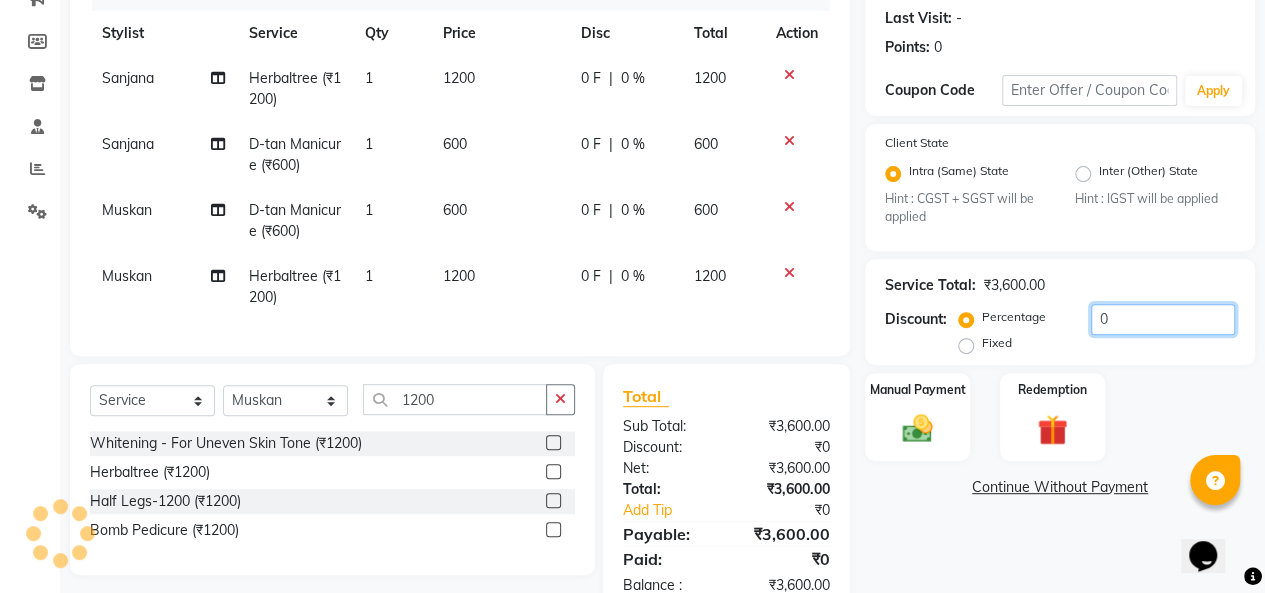 click on "0" 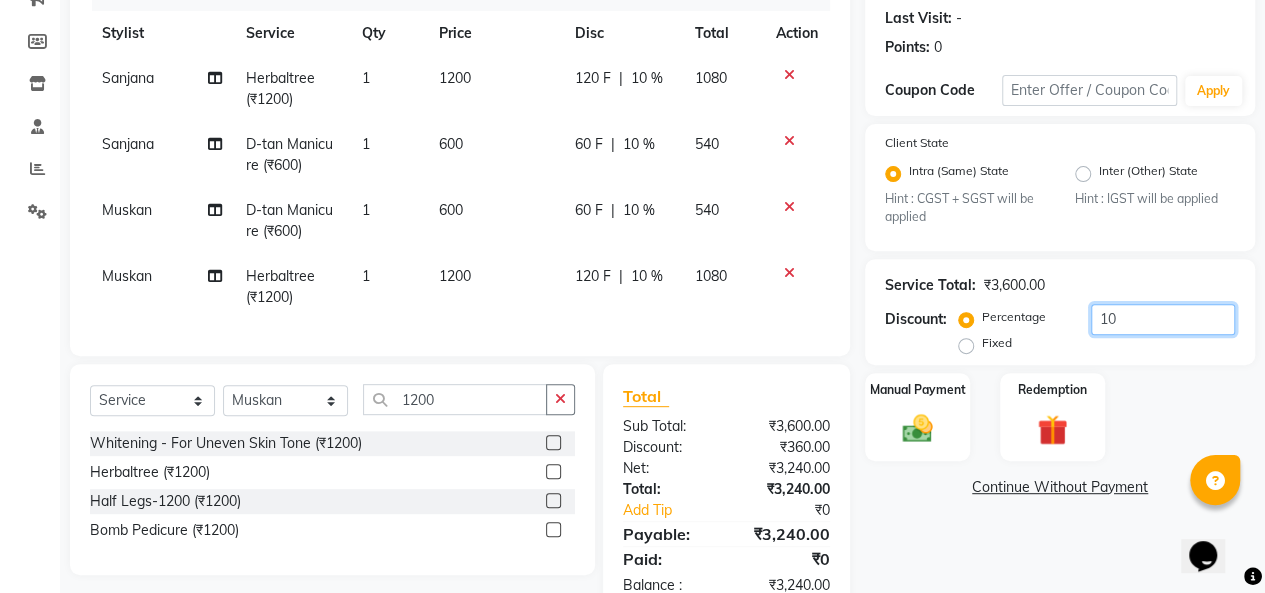 type on "10" 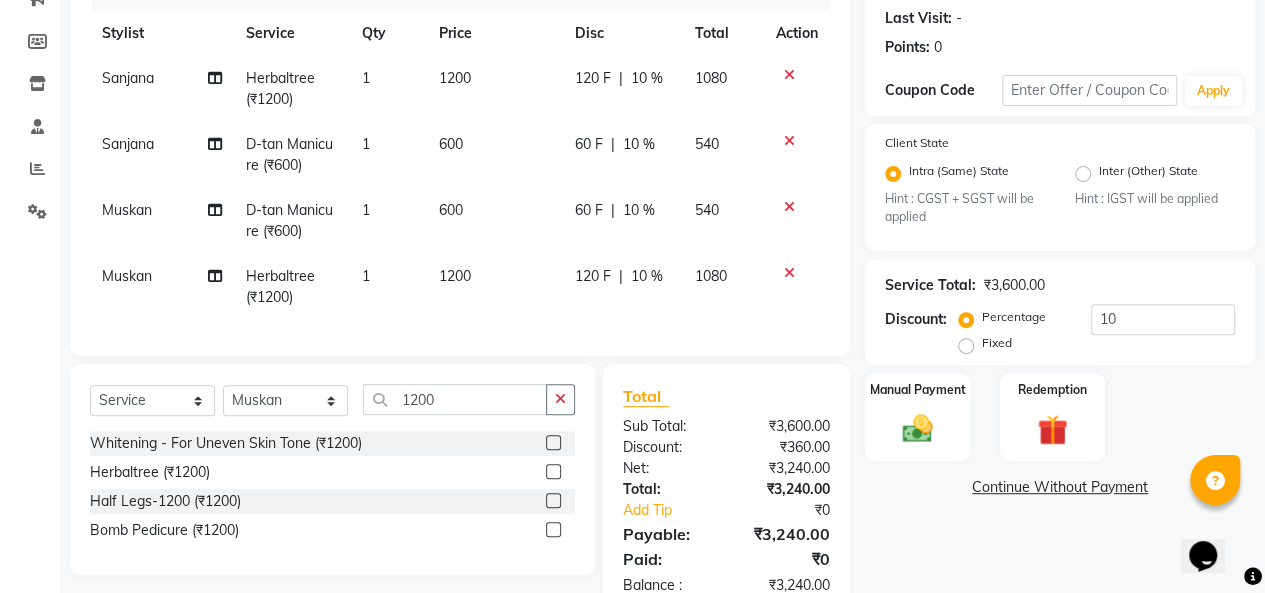 click on "Continue Without Payment" 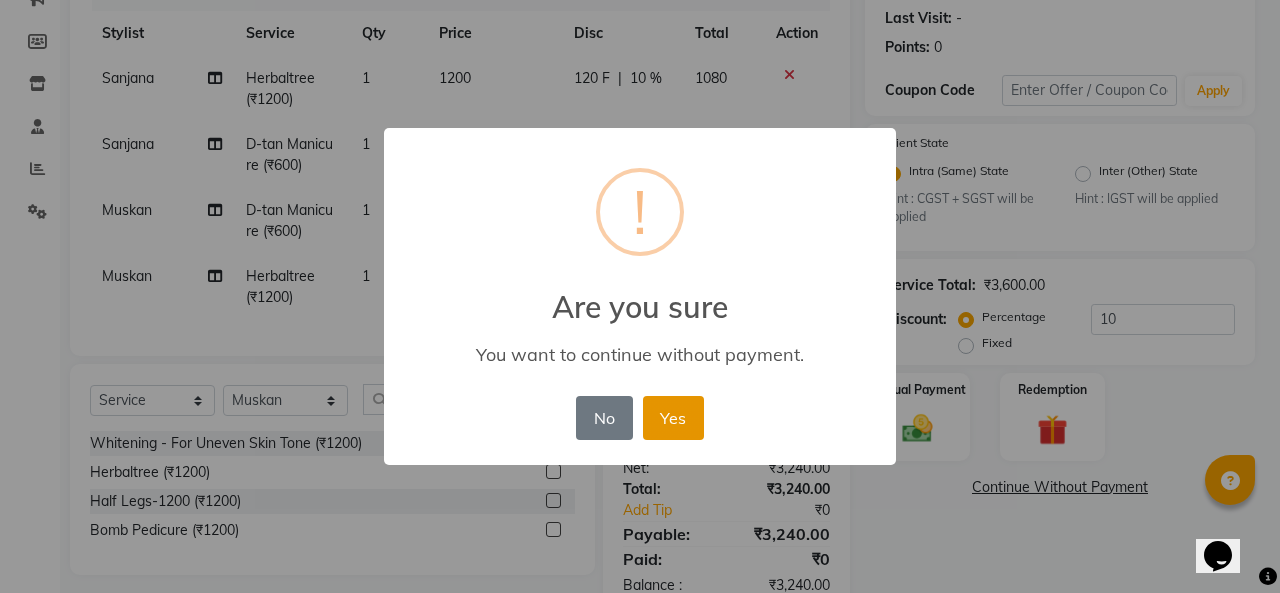 click on "Yes" at bounding box center [673, 418] 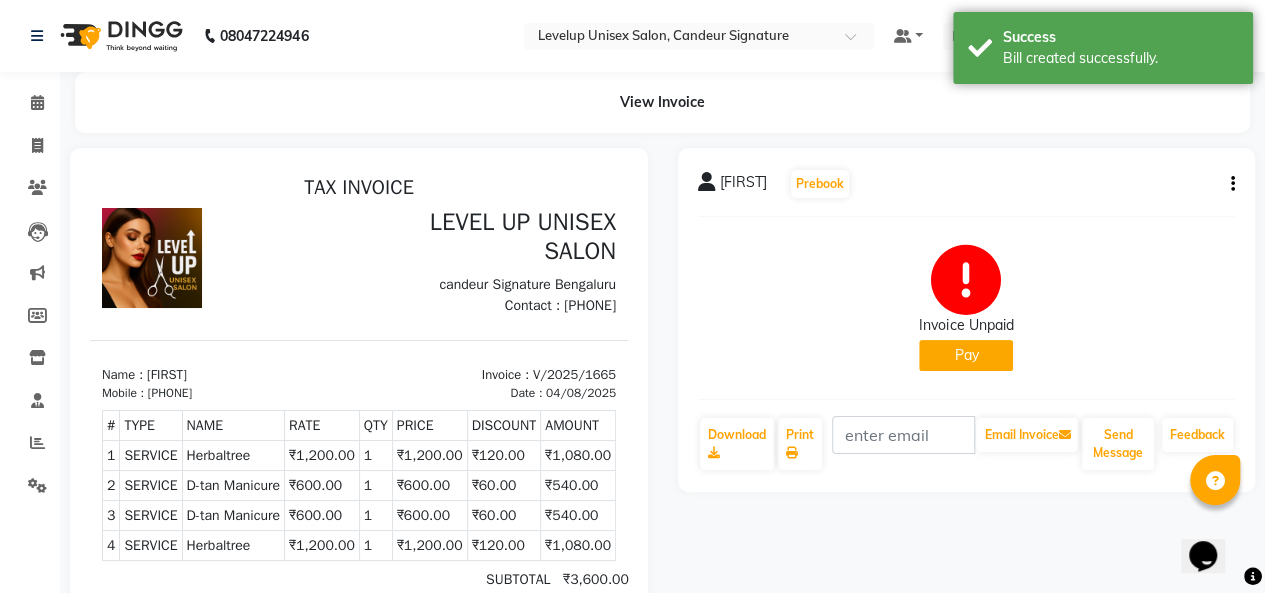 scroll, scrollTop: 0, scrollLeft: 0, axis: both 